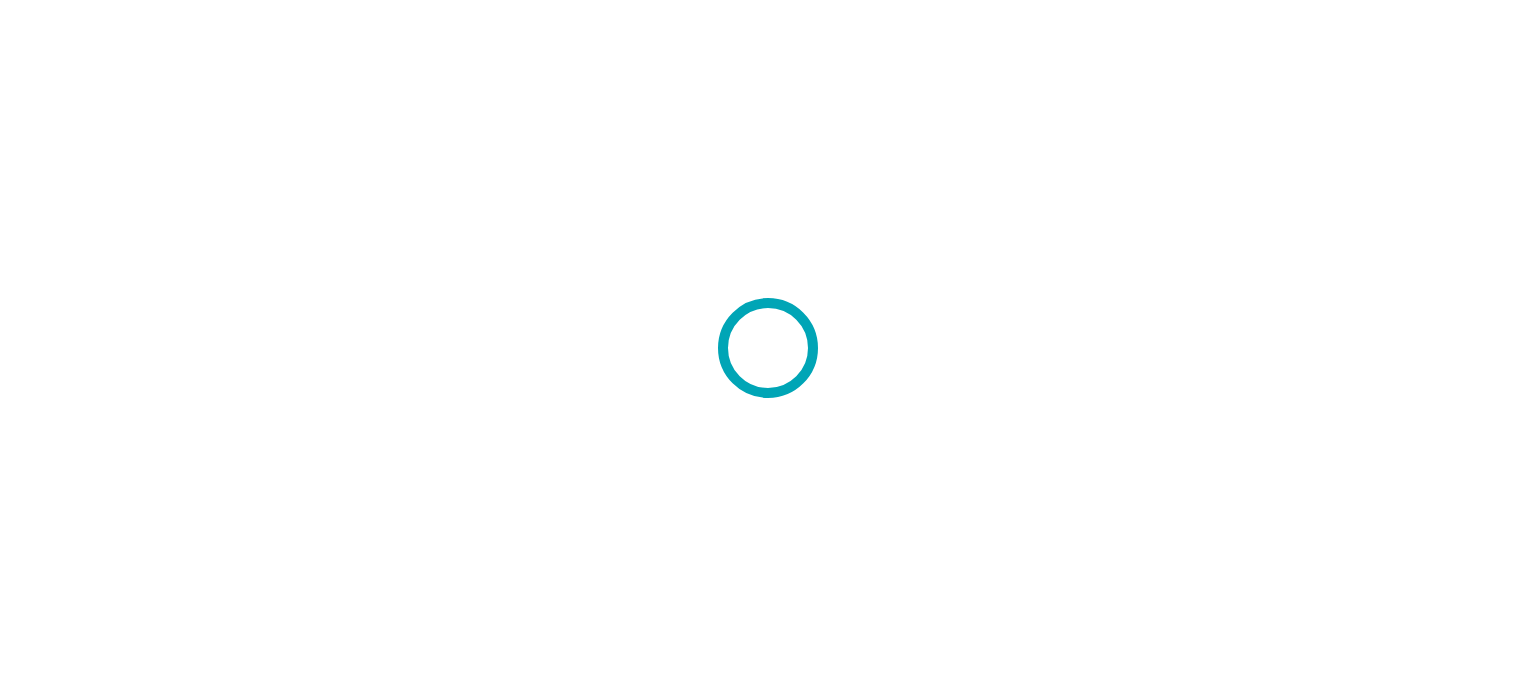 scroll, scrollTop: 0, scrollLeft: 0, axis: both 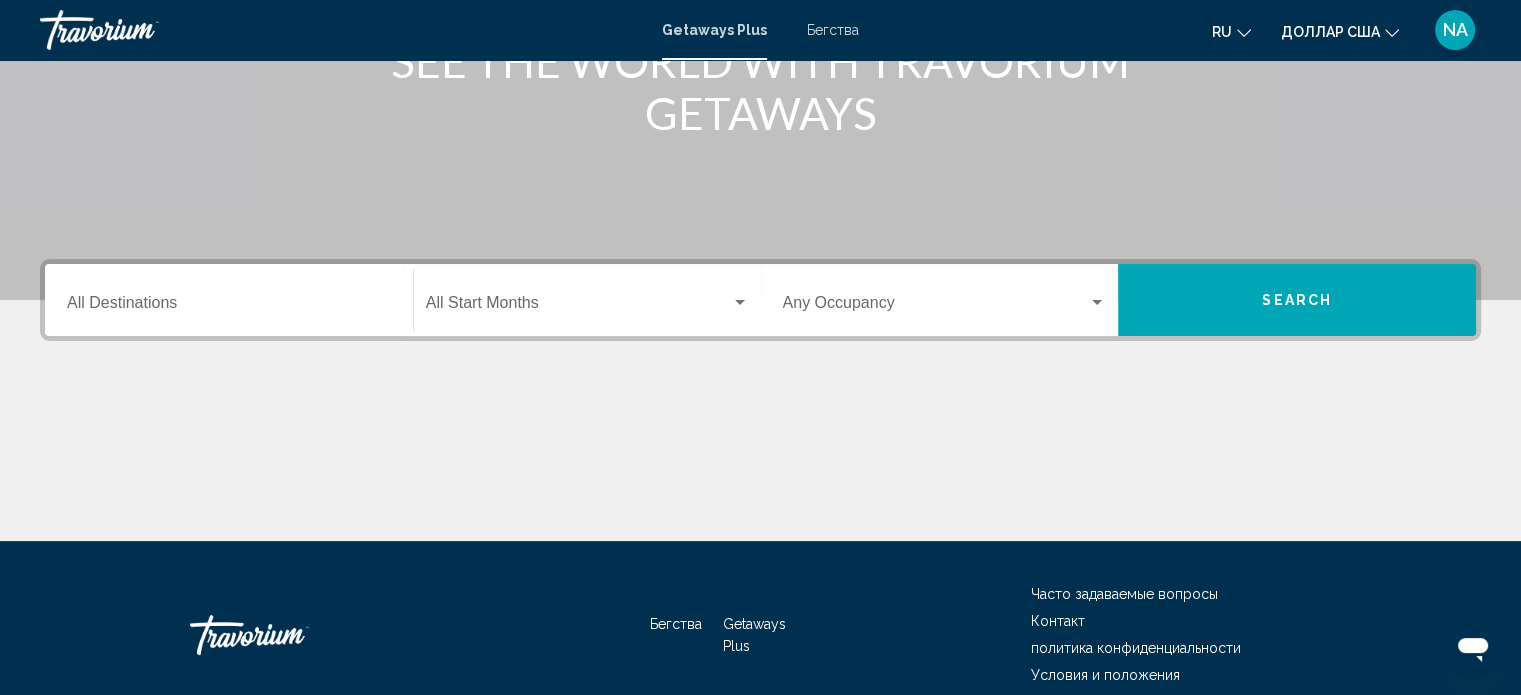 click on "Destination All Destinations" at bounding box center (229, 300) 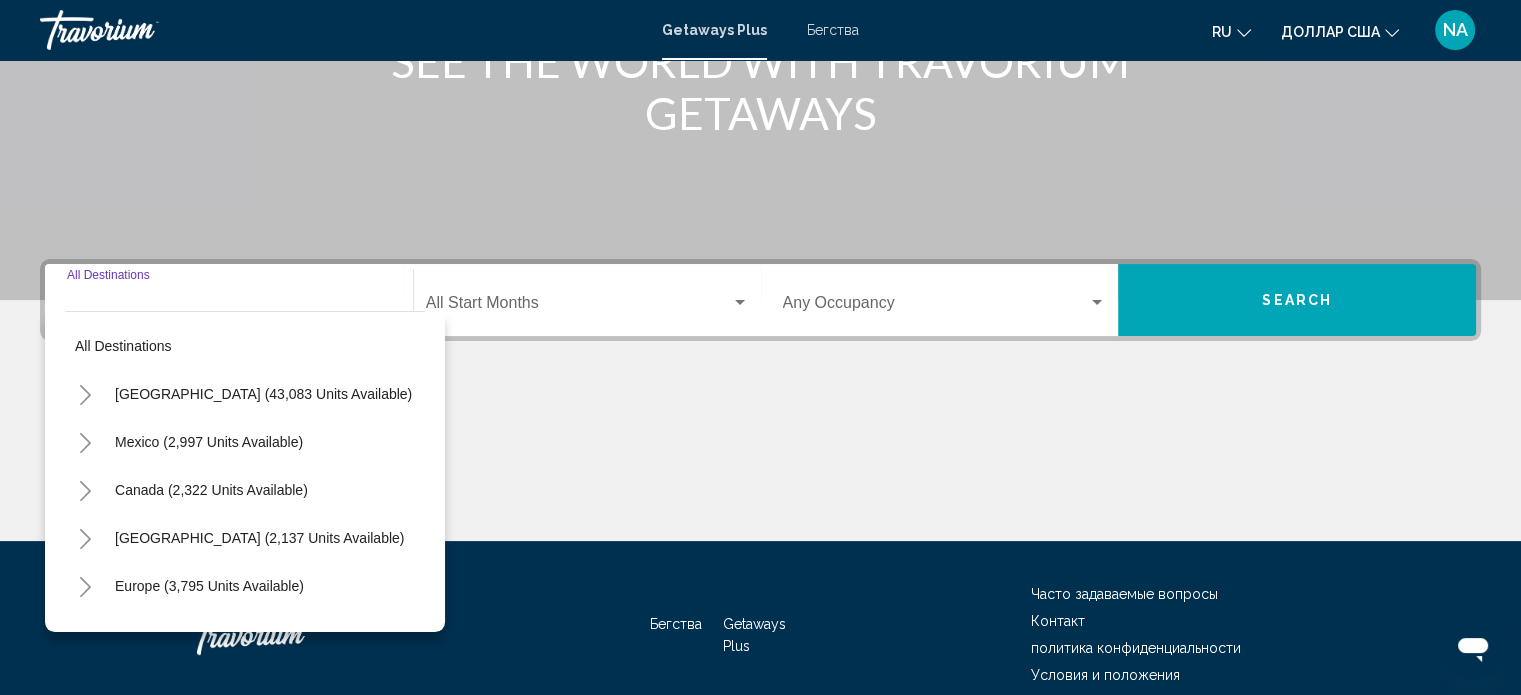 scroll, scrollTop: 390, scrollLeft: 0, axis: vertical 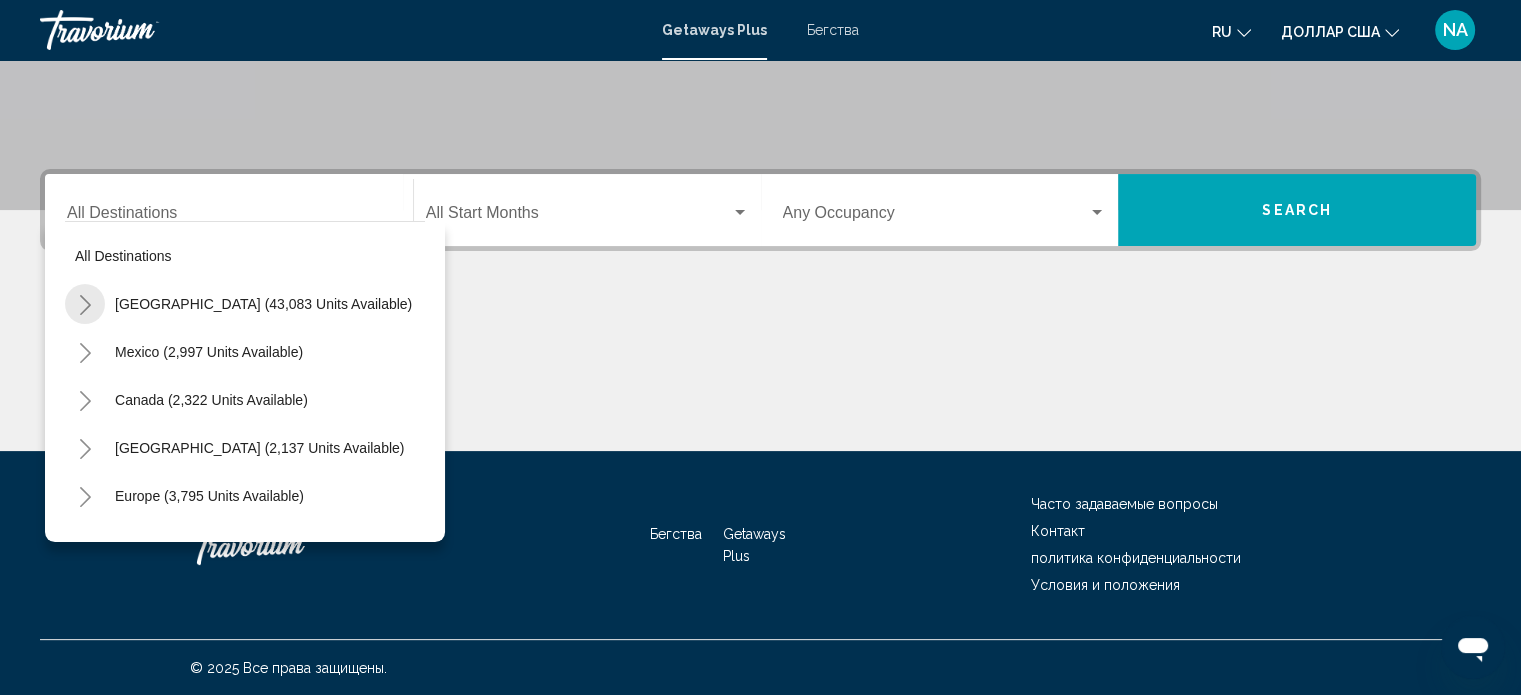 click 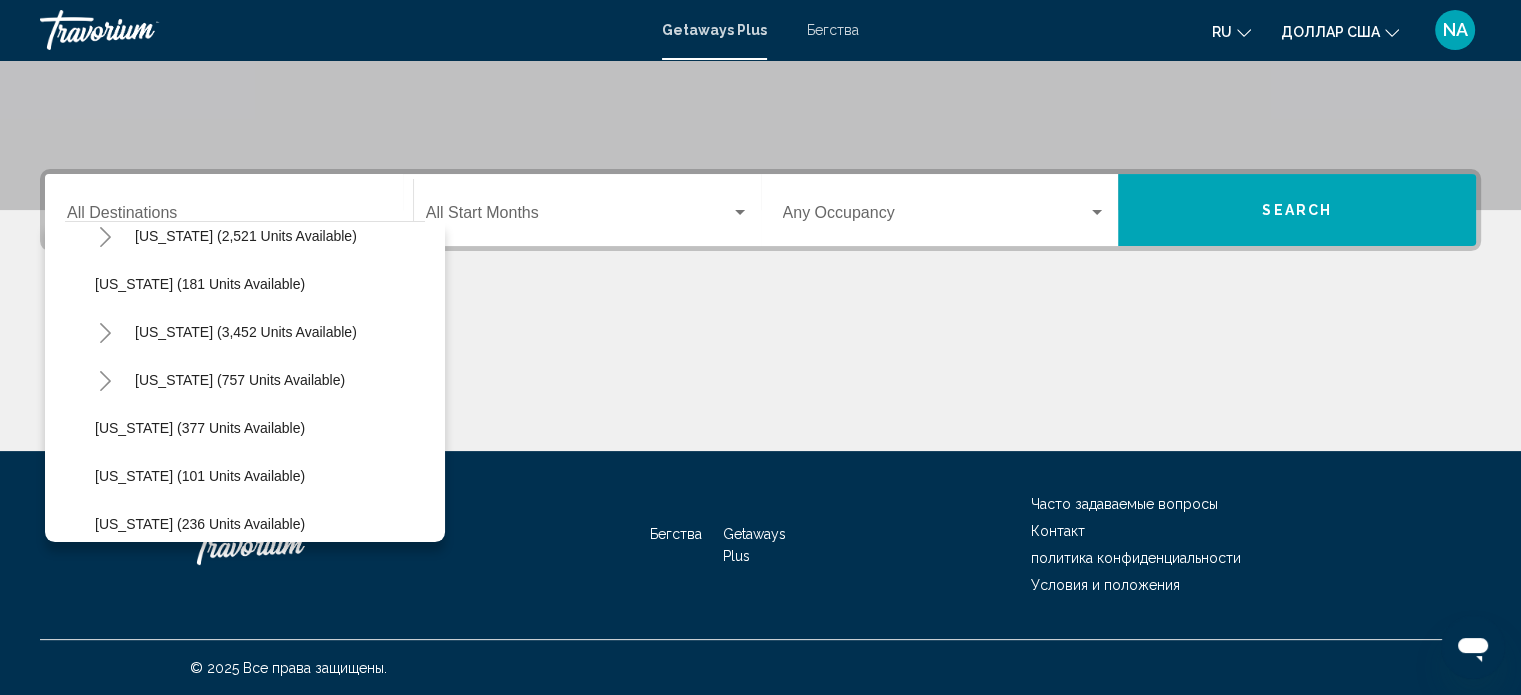 scroll, scrollTop: 1000, scrollLeft: 0, axis: vertical 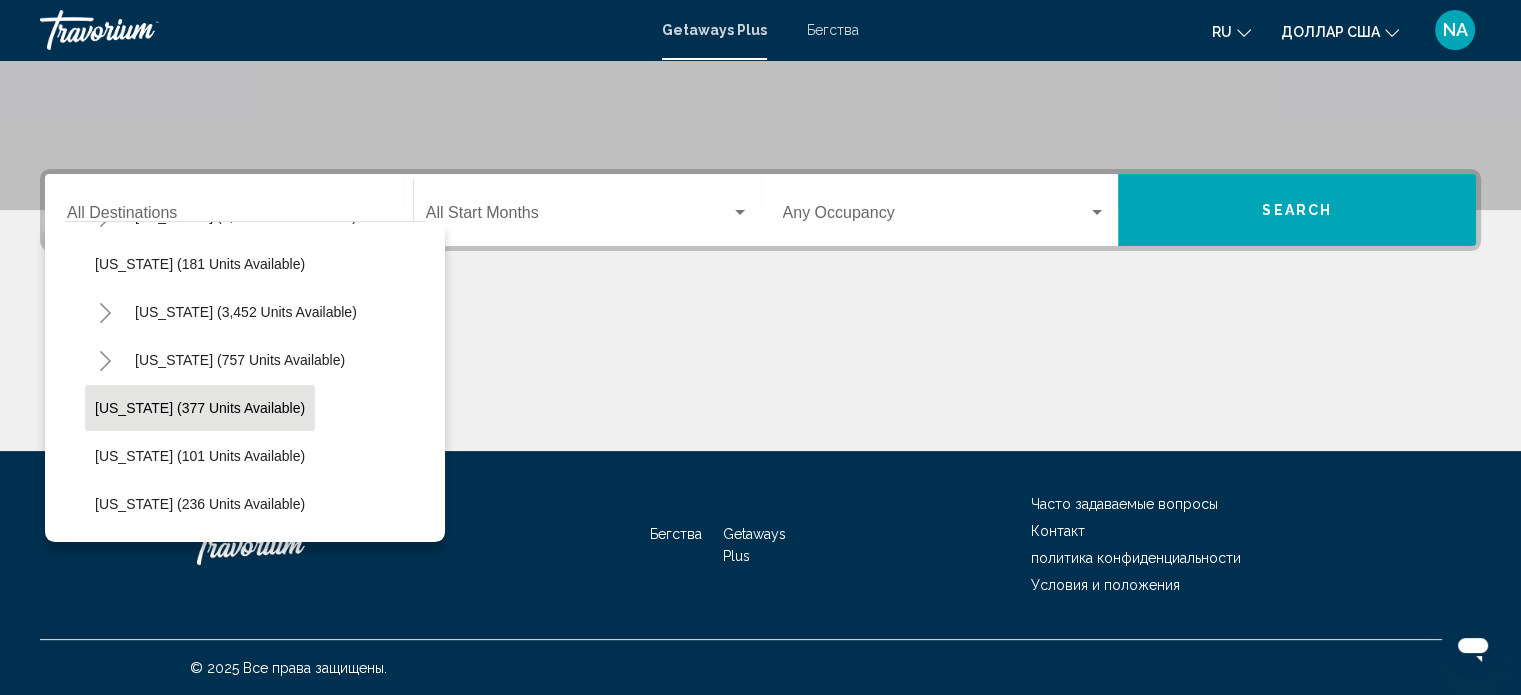 click on "[US_STATE] (377 units available)" 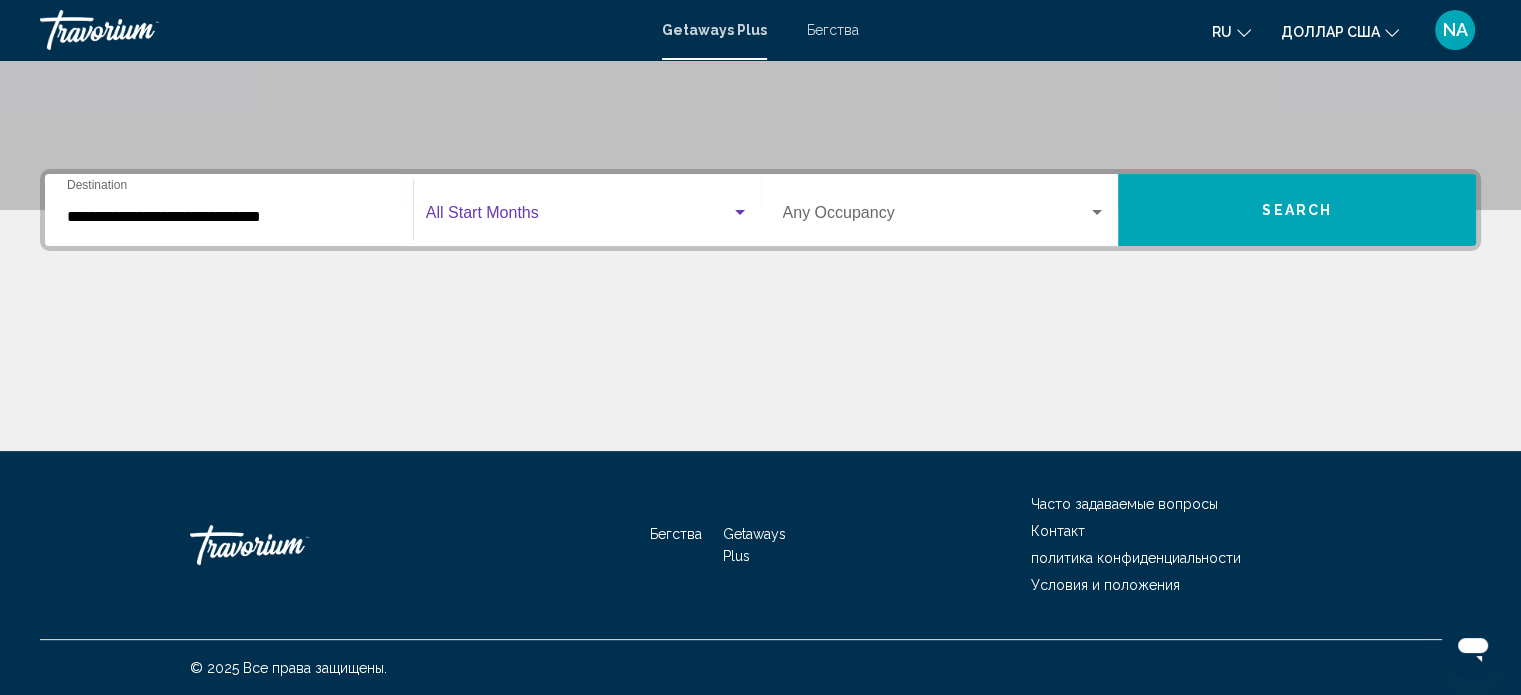 click at bounding box center (740, 212) 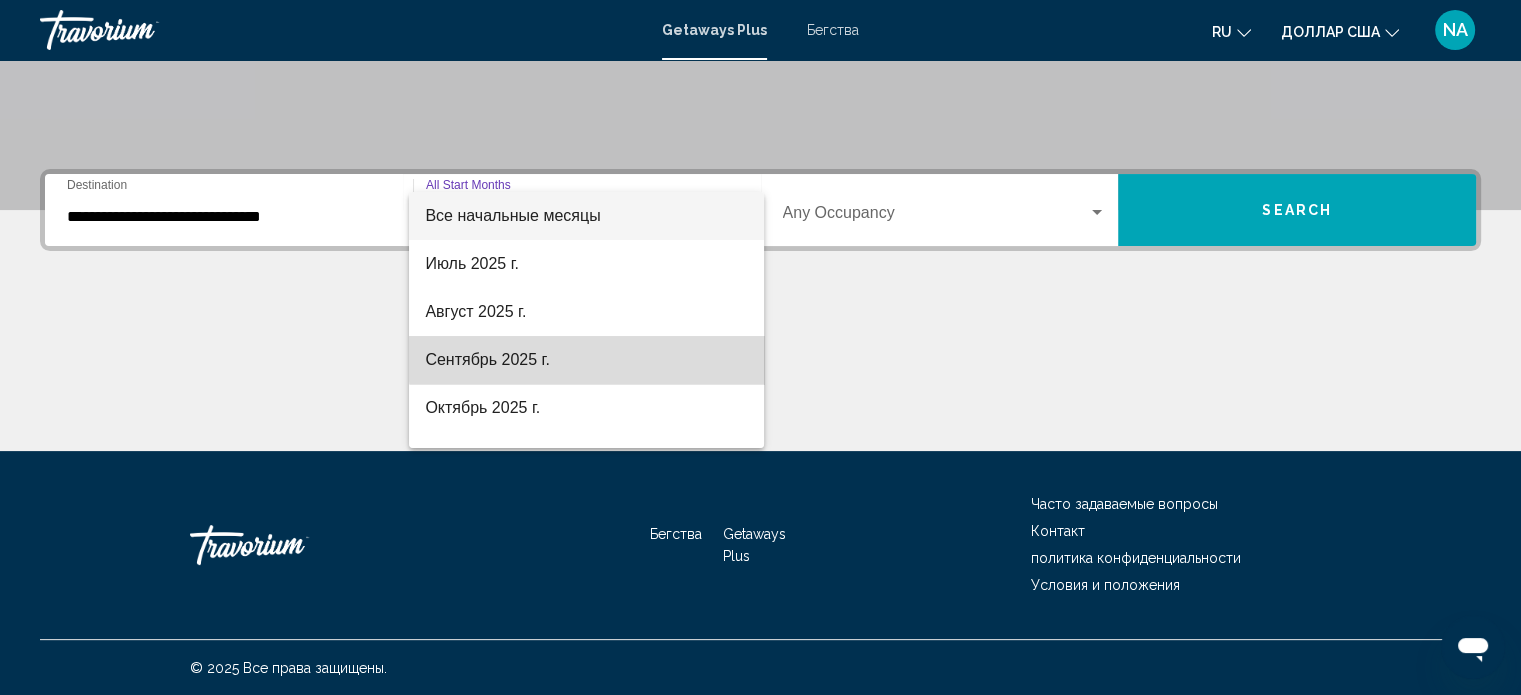 click on "Сентябрь 2025 г." at bounding box center (586, 360) 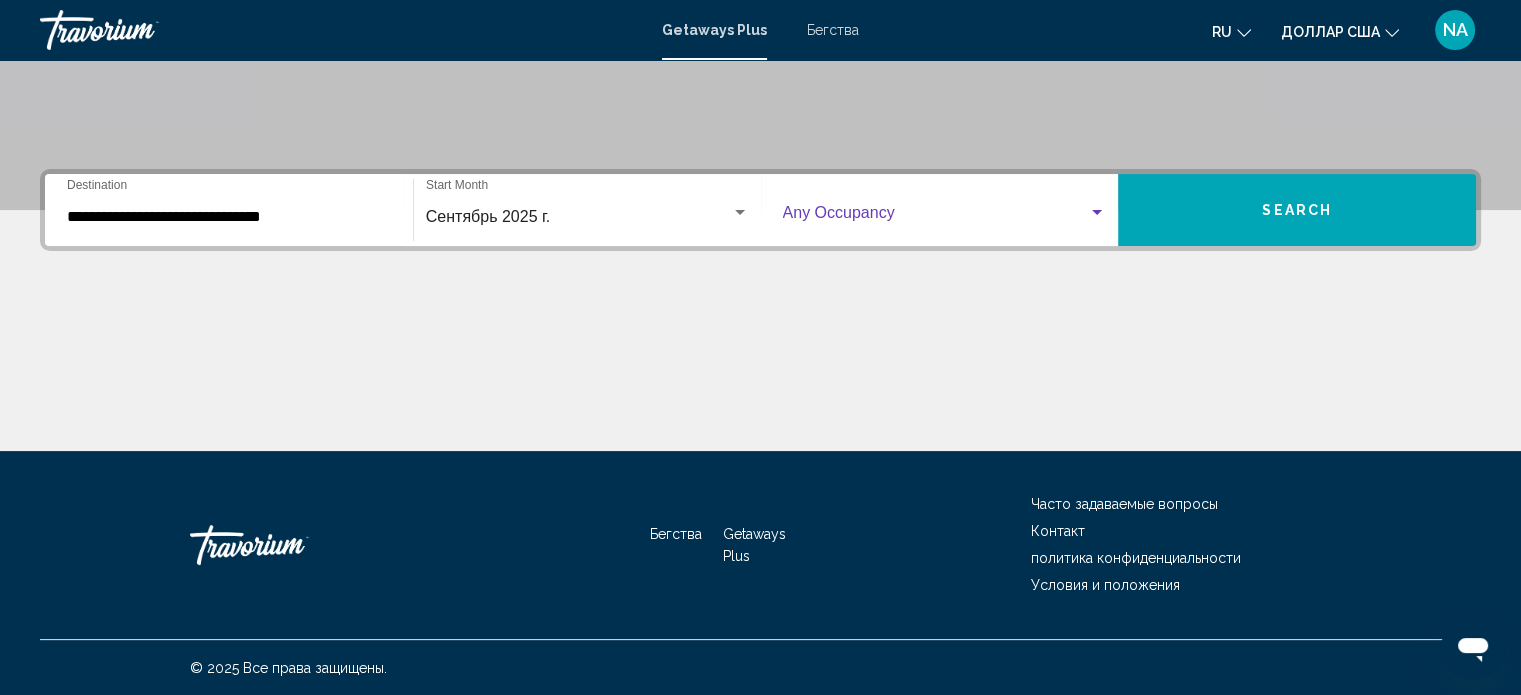 click at bounding box center (1097, 212) 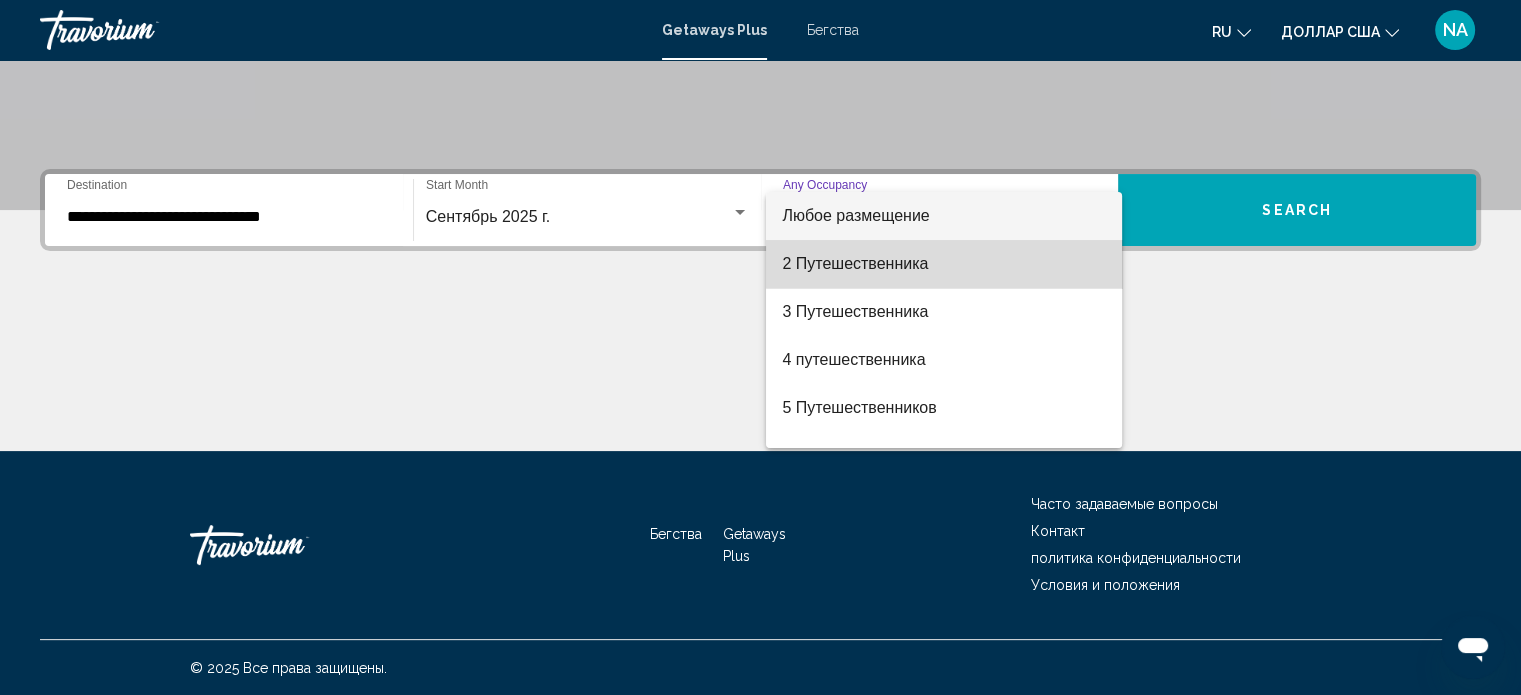 click on "2 Путешественника" at bounding box center (944, 264) 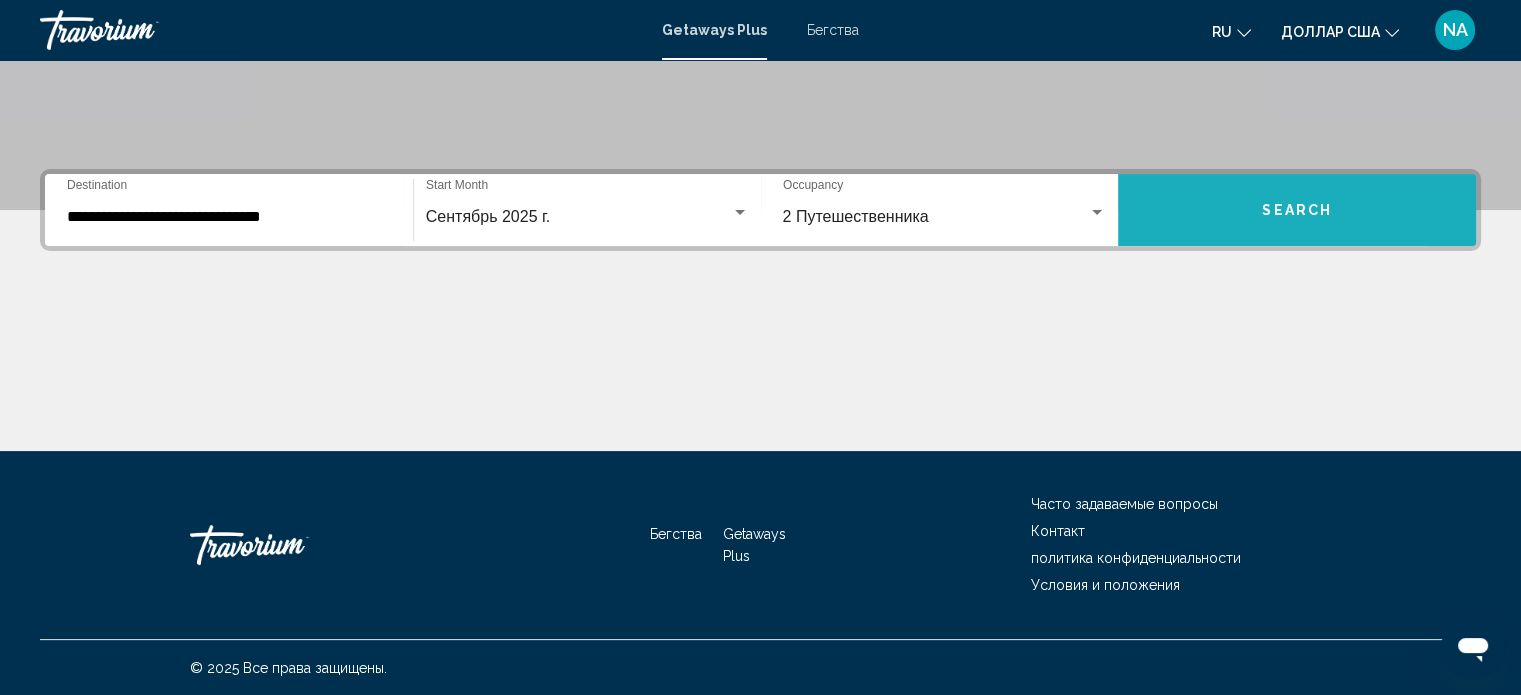 click on "Search" at bounding box center [1297, 210] 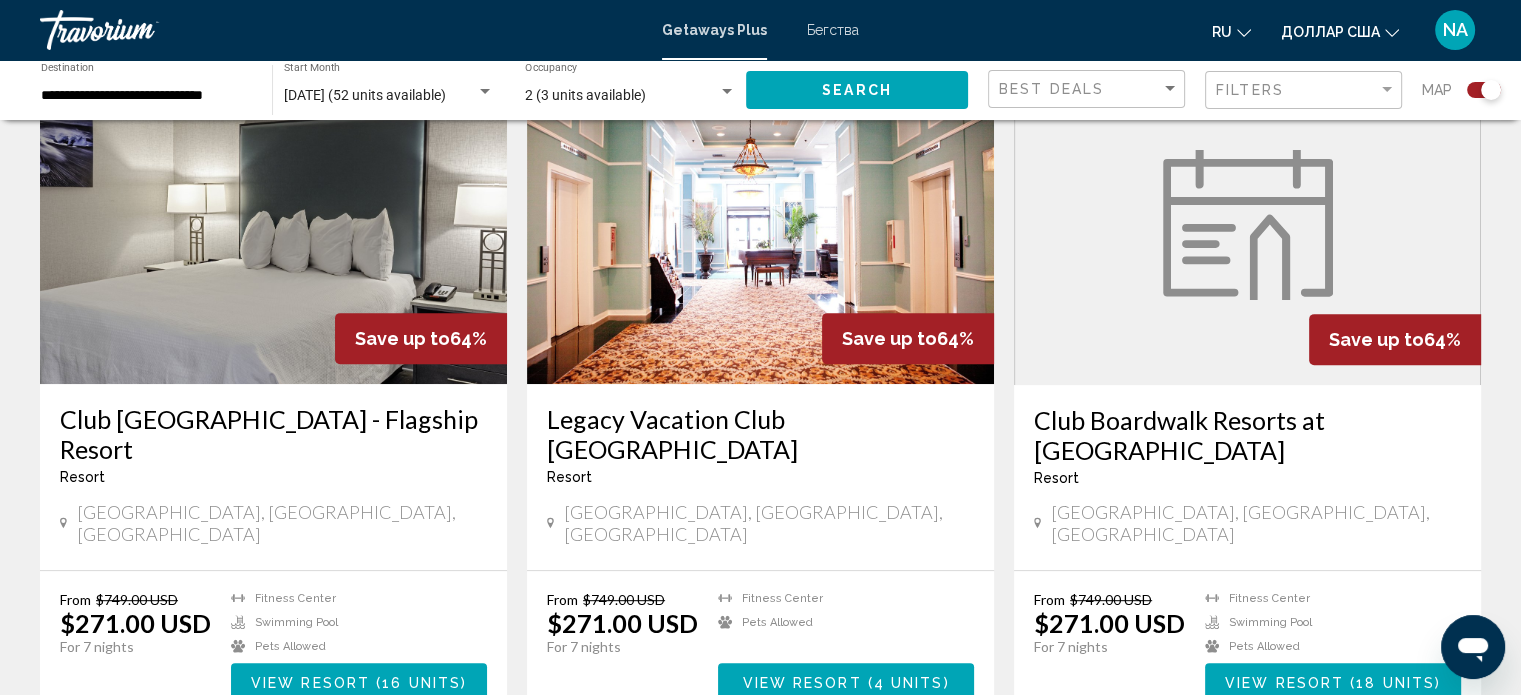 scroll, scrollTop: 800, scrollLeft: 0, axis: vertical 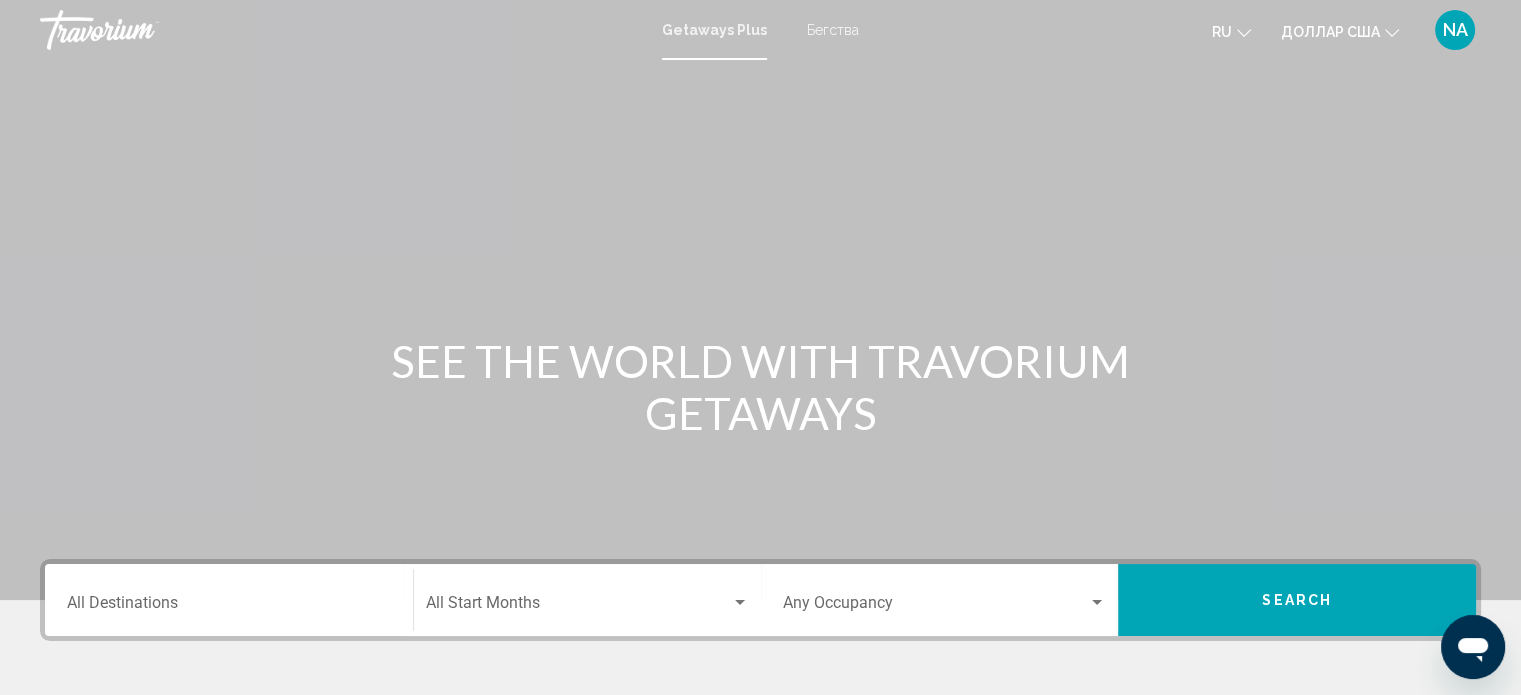 click on "Getaways Plus" at bounding box center (714, 30) 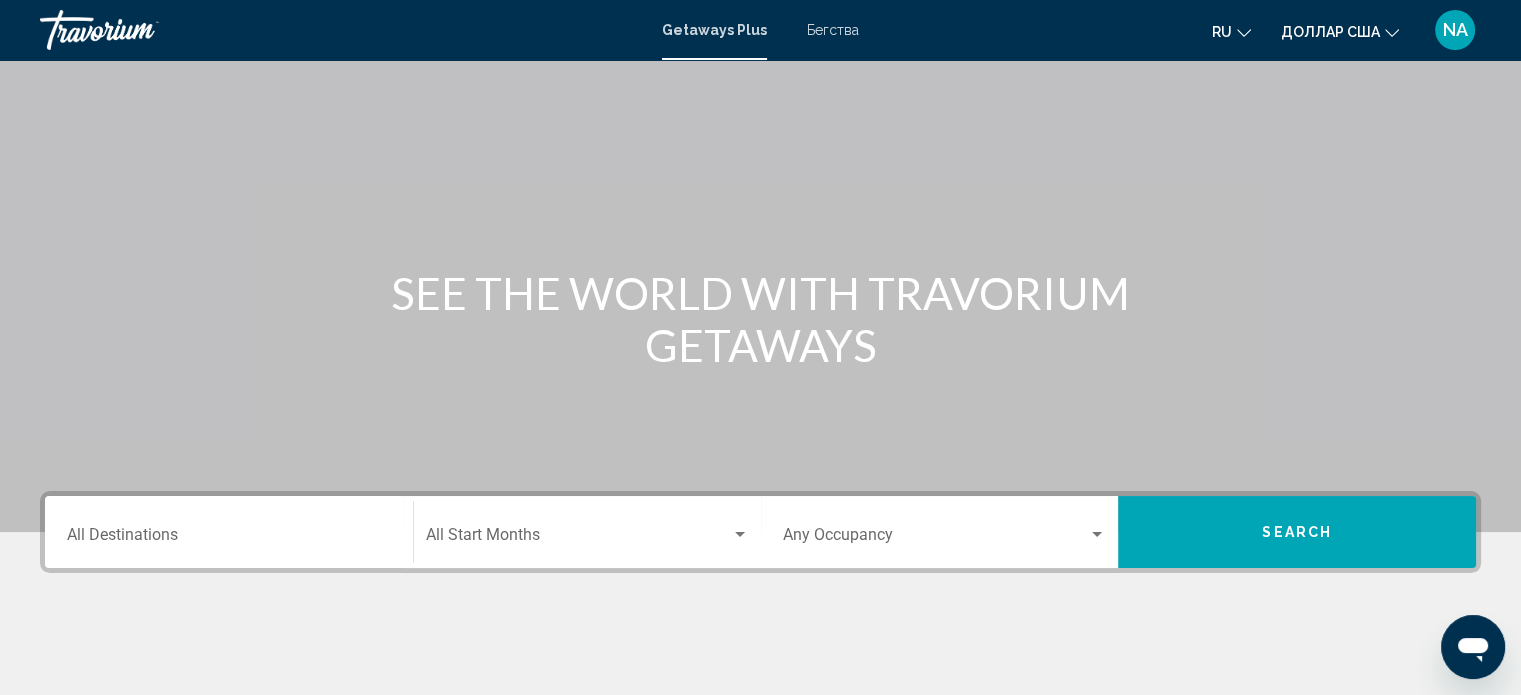 scroll, scrollTop: 100, scrollLeft: 0, axis: vertical 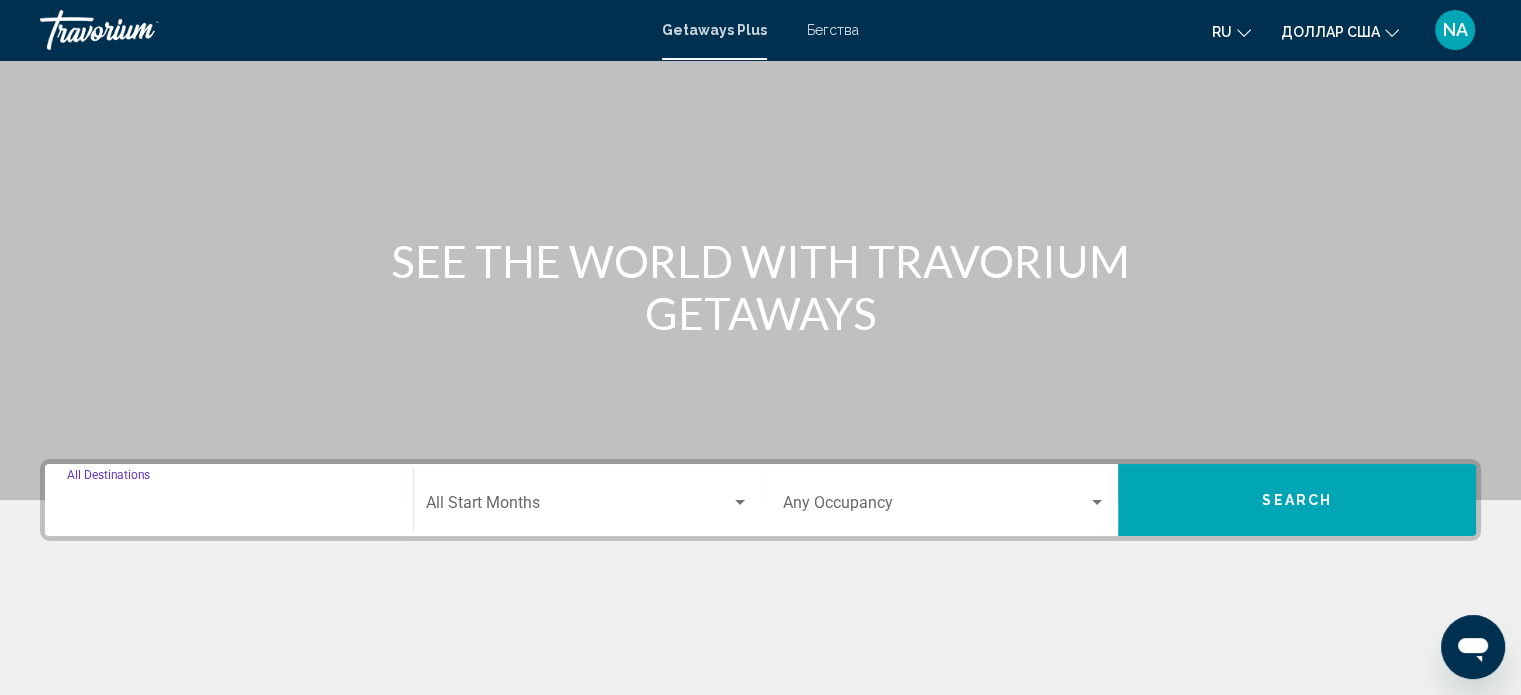 click on "Destination All Destinations" at bounding box center [229, 507] 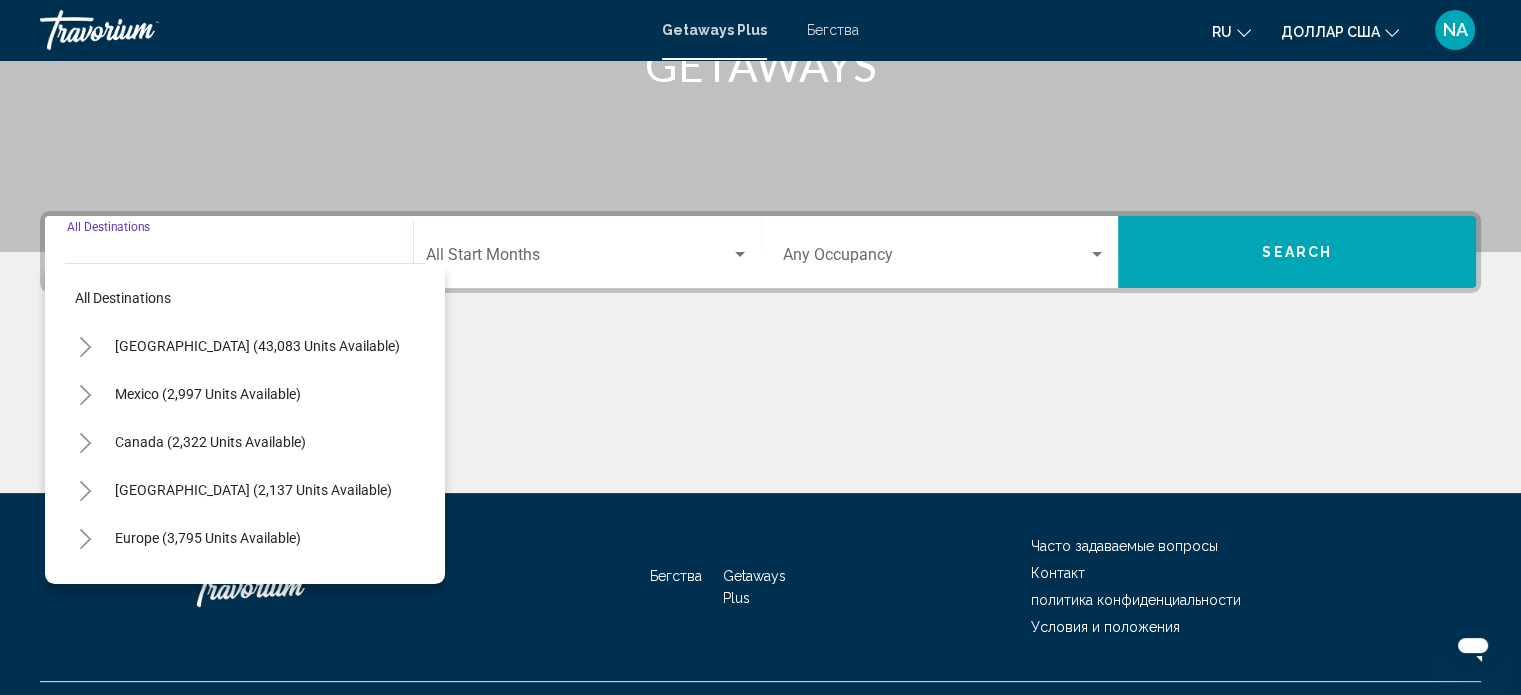 scroll, scrollTop: 390, scrollLeft: 0, axis: vertical 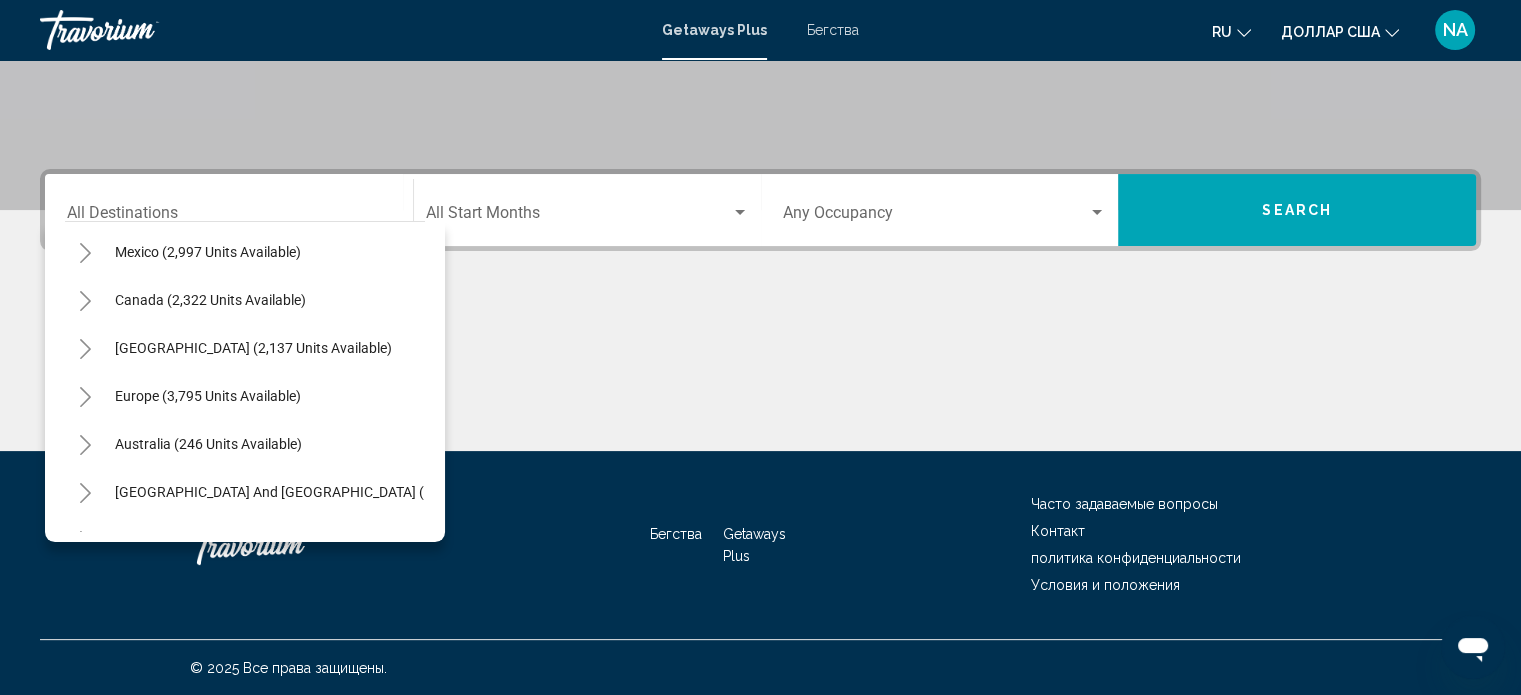 click at bounding box center [760, 376] 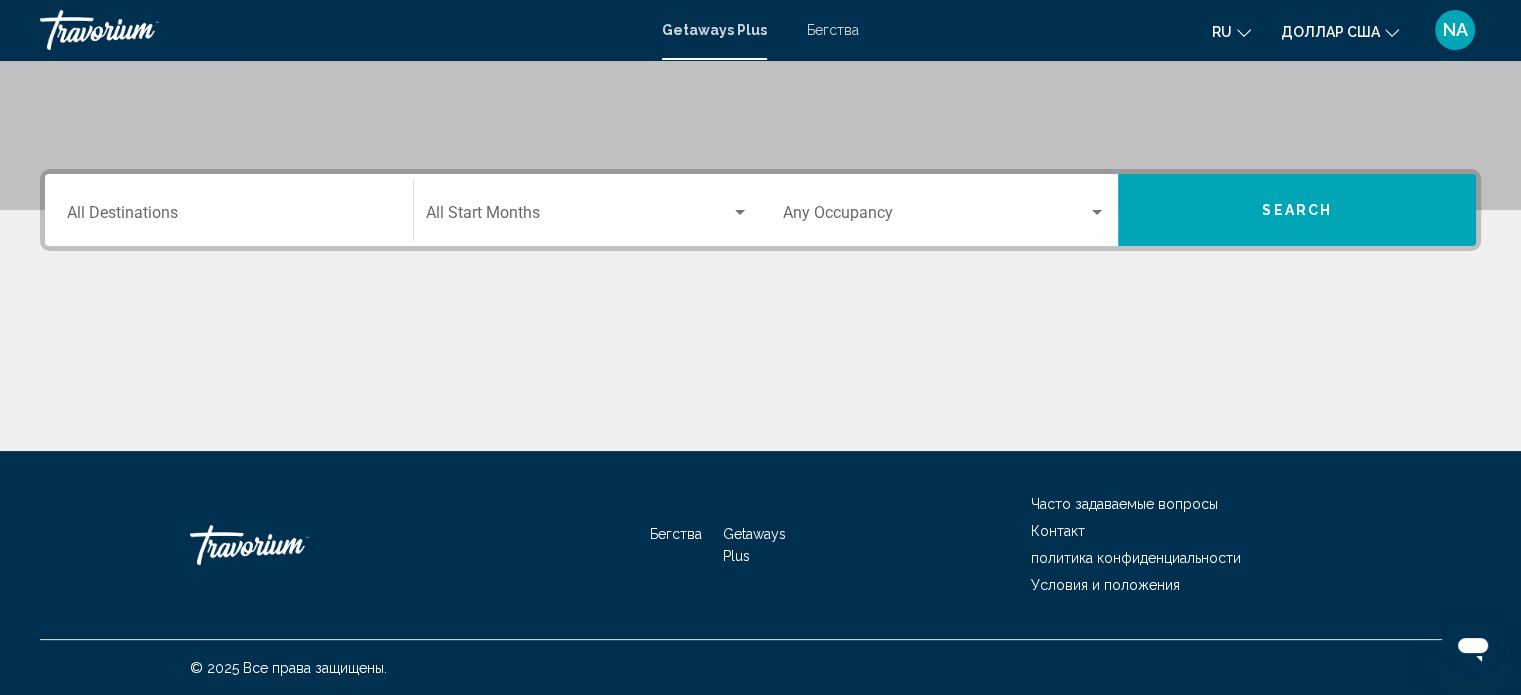 click on "Бегства Getaways Plus Часто задаваемые вопросы Контакт политика конфиденциальности Условия и положения © 2025 Все права защищены." at bounding box center (760, 573) 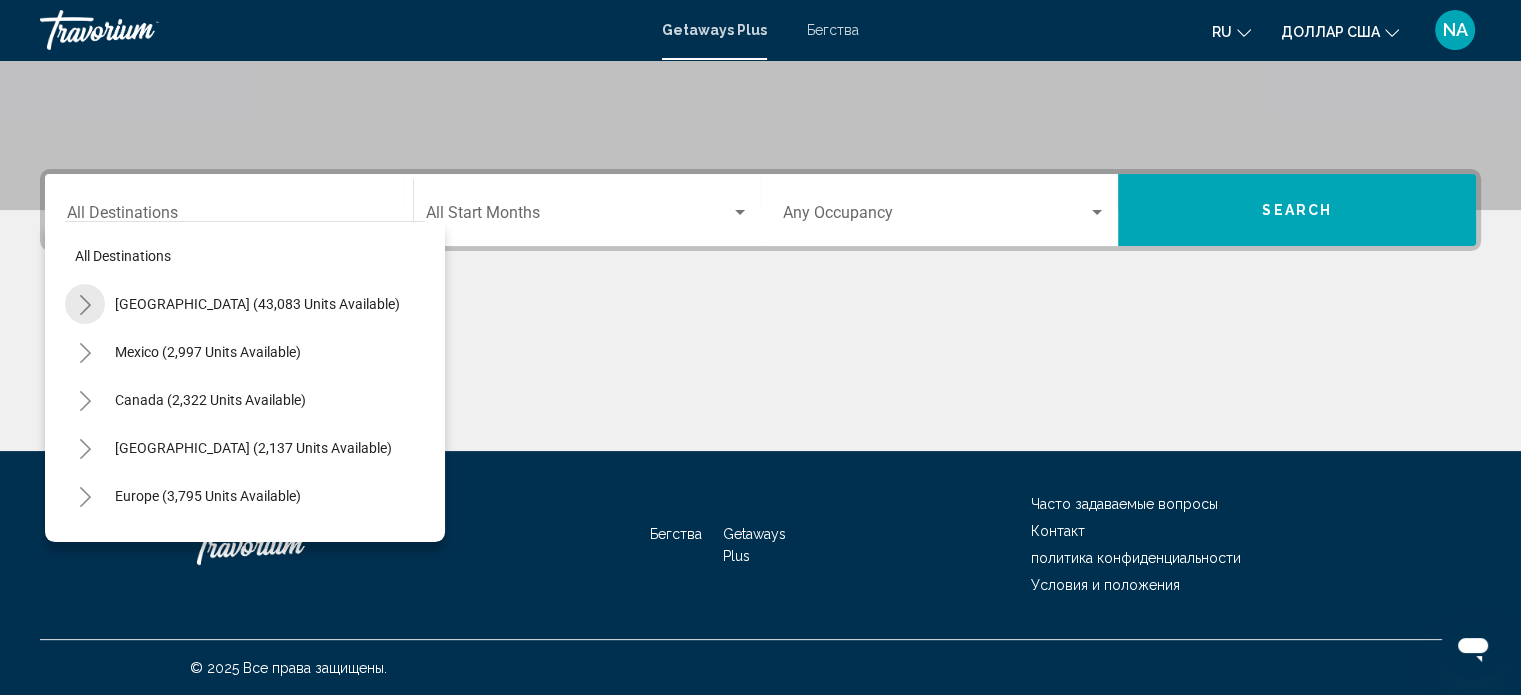 click 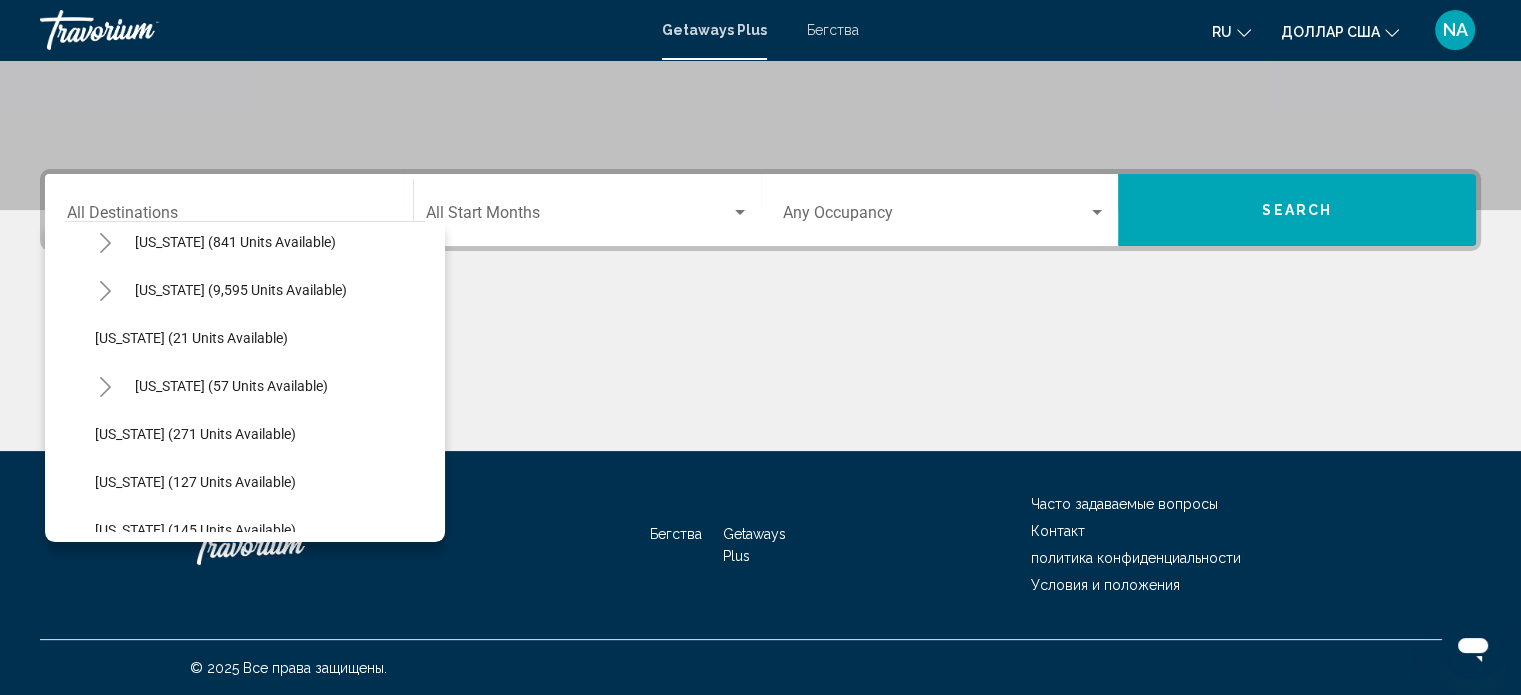 scroll, scrollTop: 300, scrollLeft: 0, axis: vertical 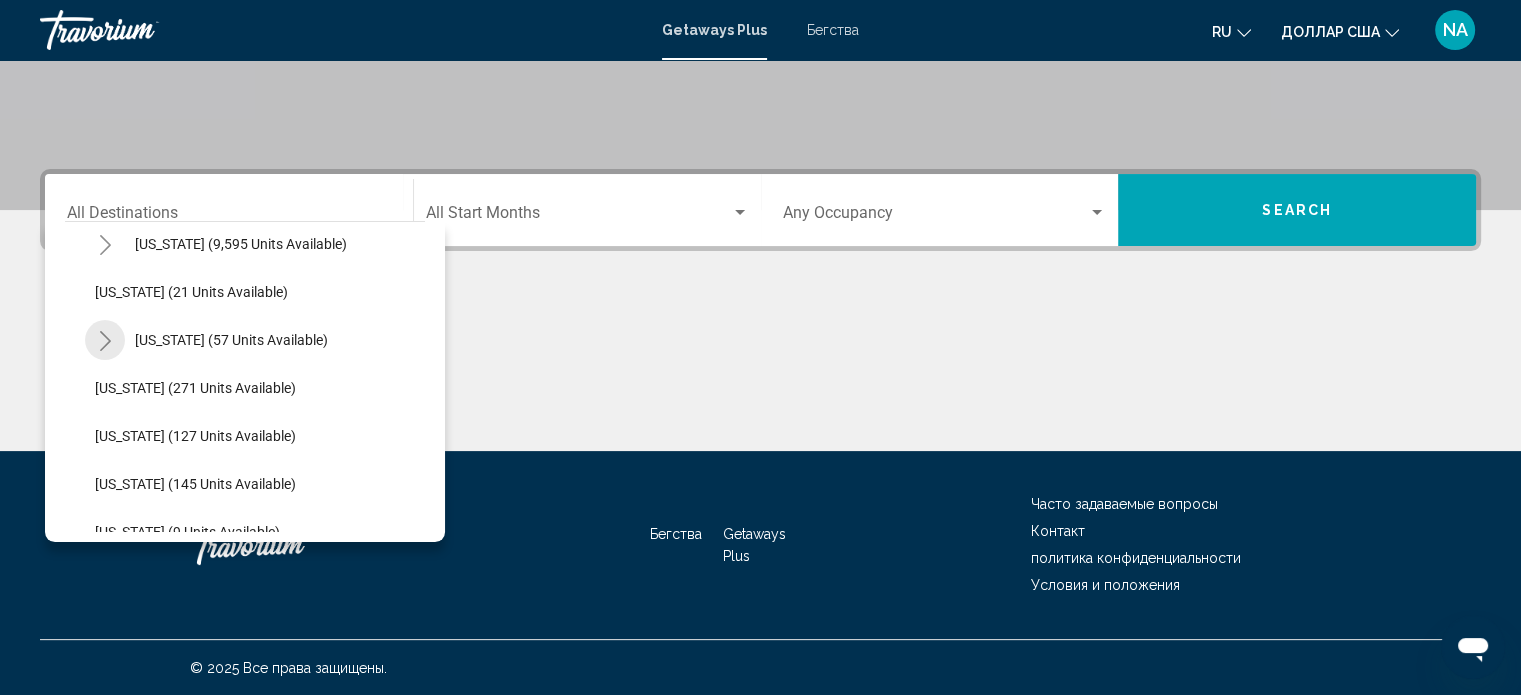 click 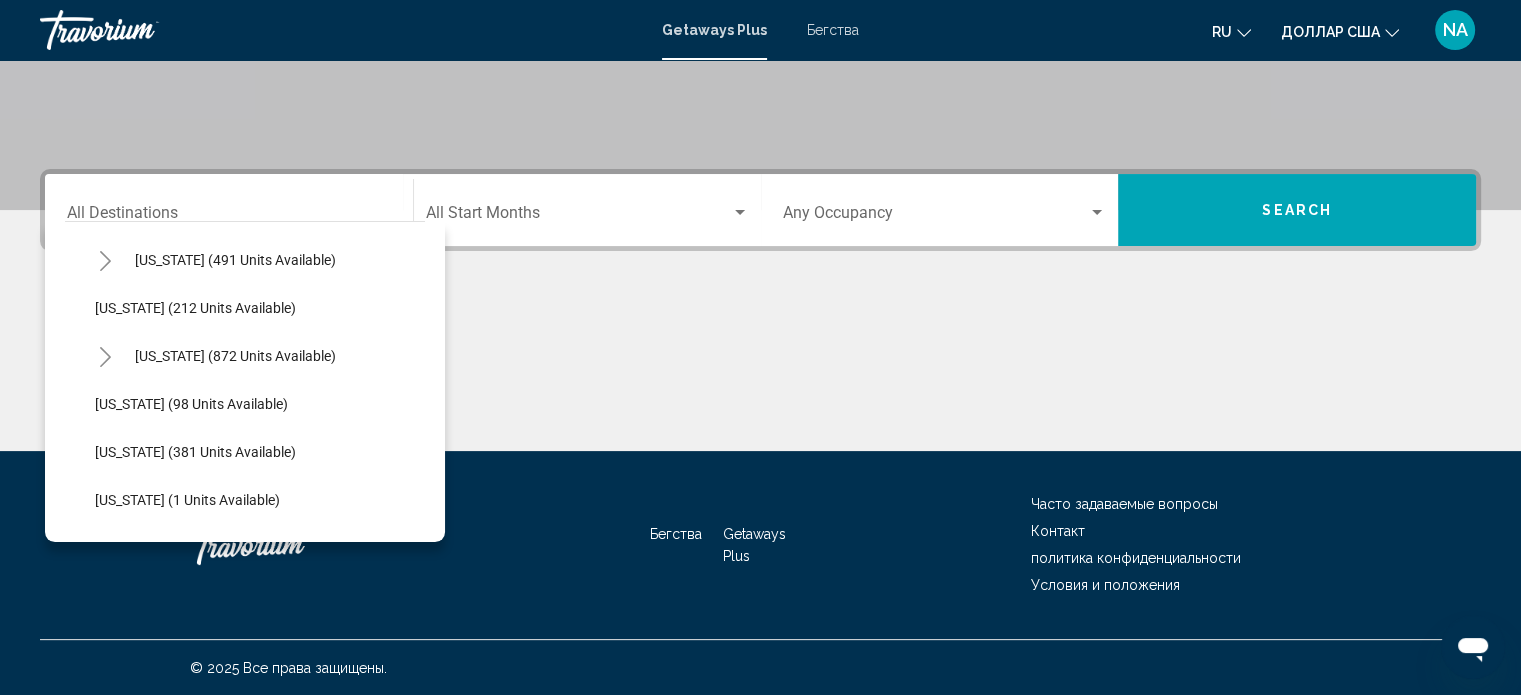 scroll, scrollTop: 800, scrollLeft: 0, axis: vertical 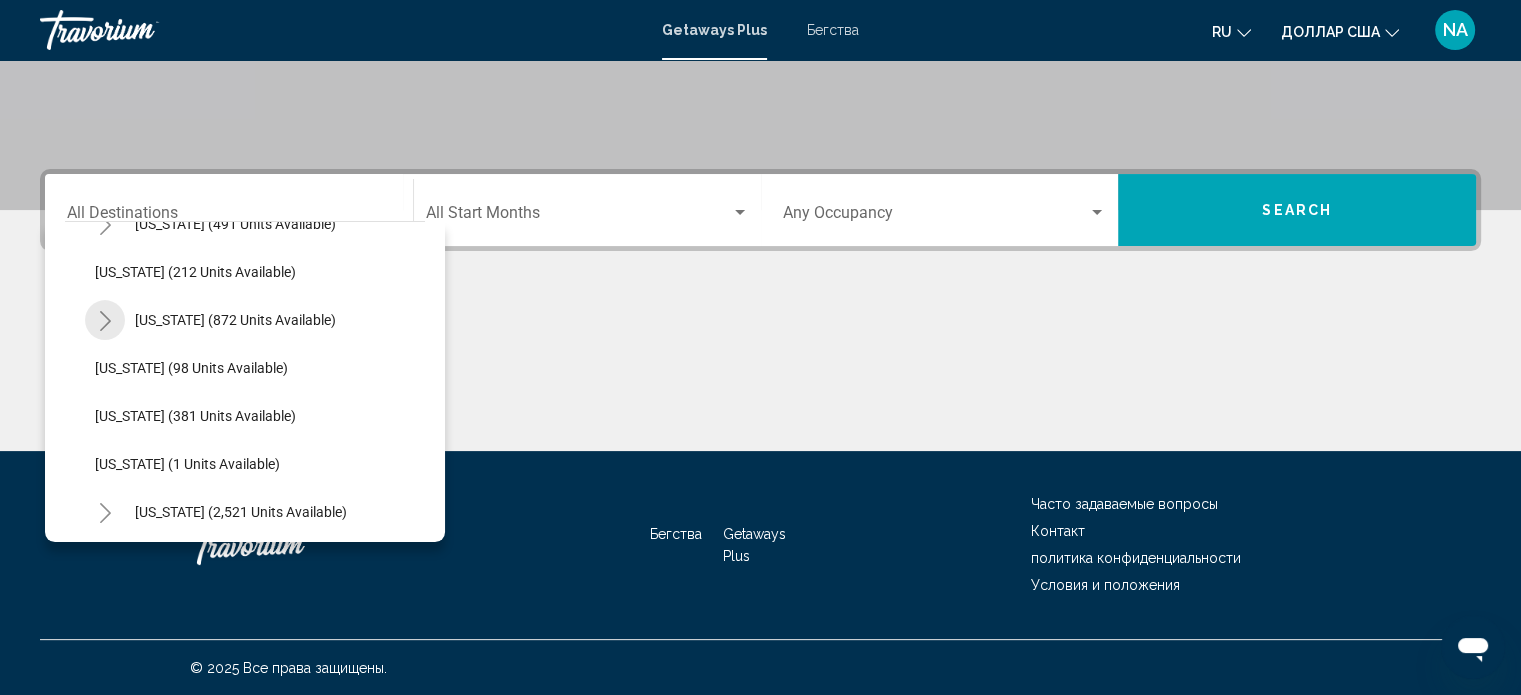 click 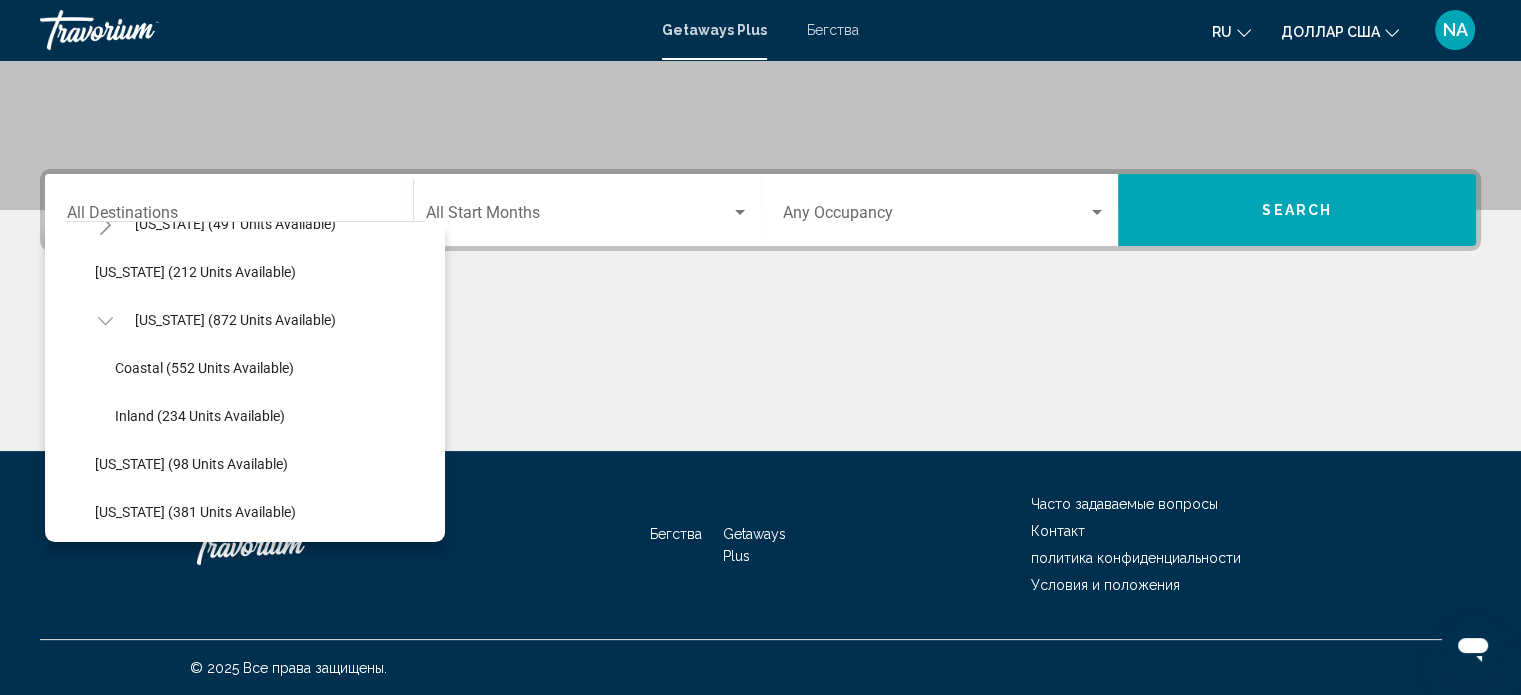 click at bounding box center (760, 376) 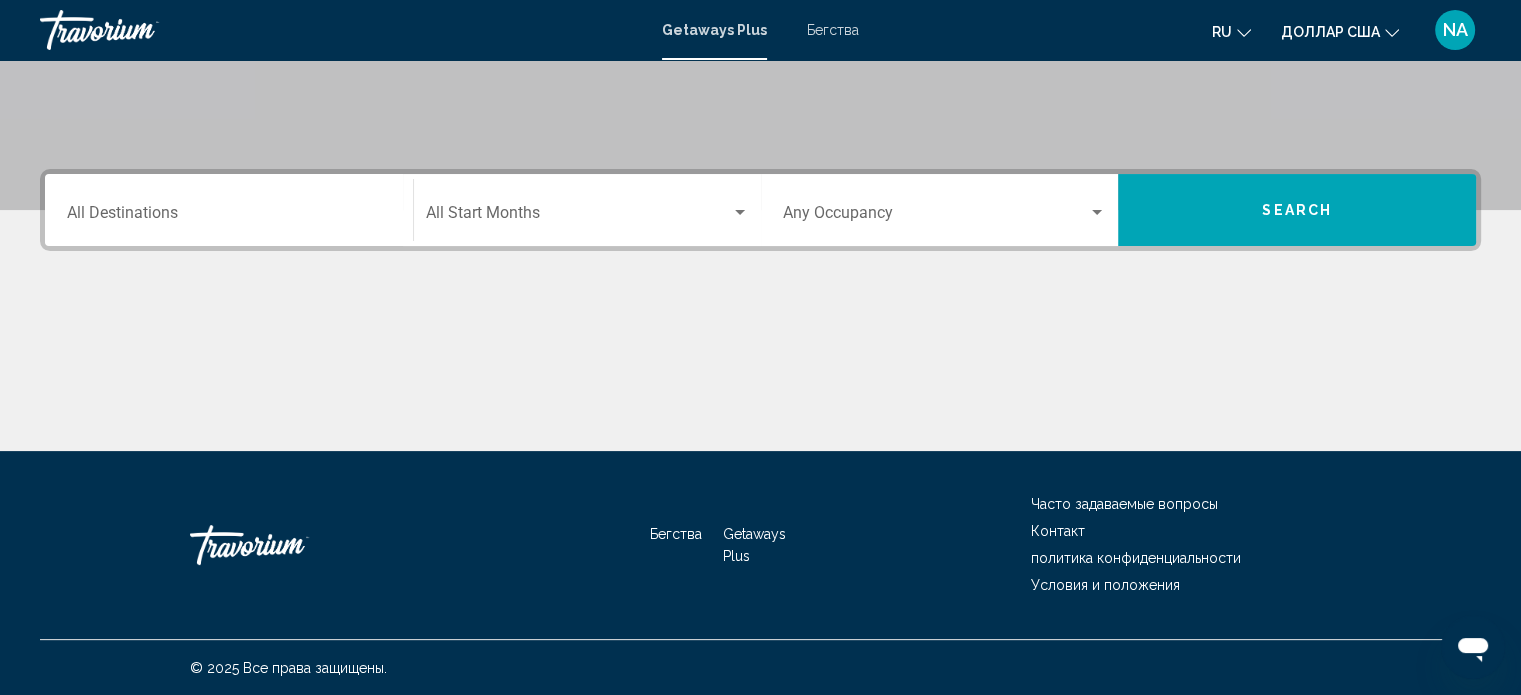 click on "Бегства Getaways Plus Часто задаваемые вопросы Контакт политика конфиденциальности Условия и положения © 2025 Все права защищены." at bounding box center [760, 573] 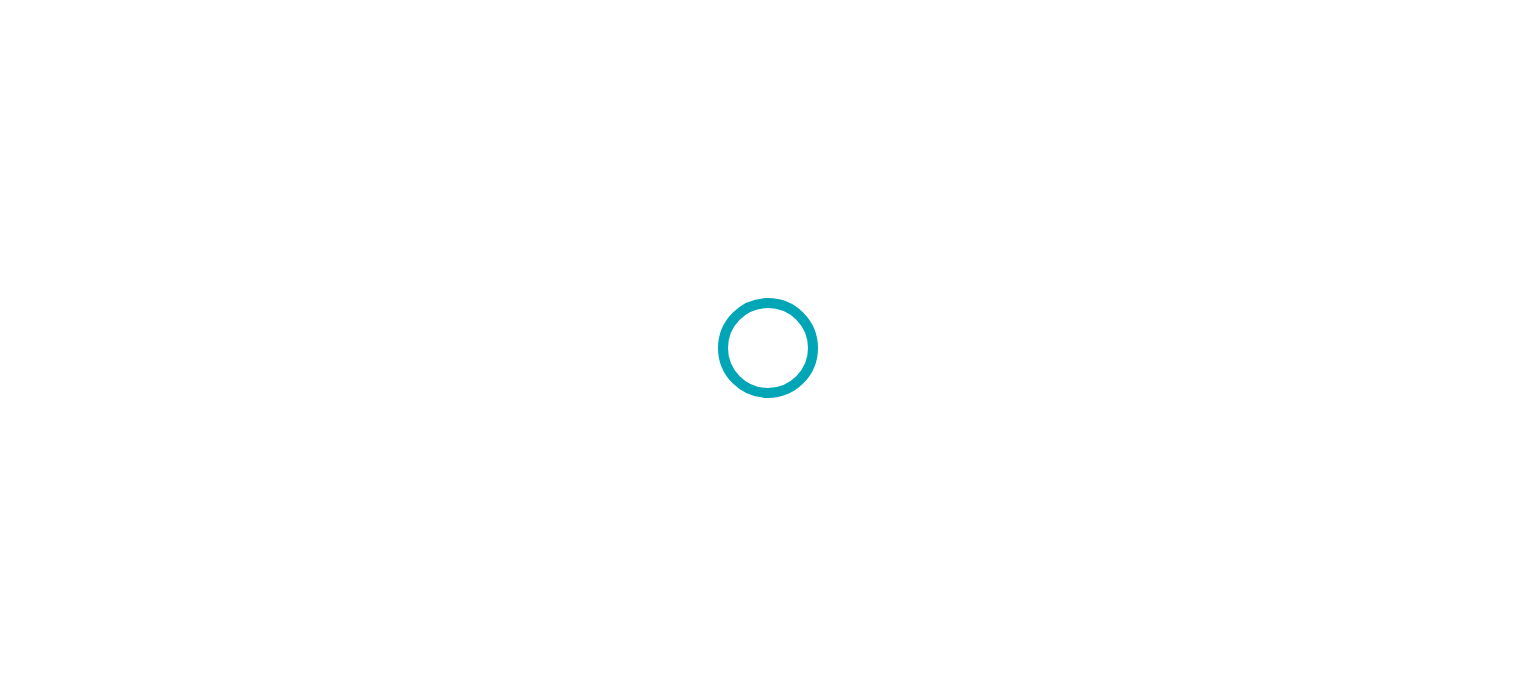 scroll, scrollTop: 0, scrollLeft: 0, axis: both 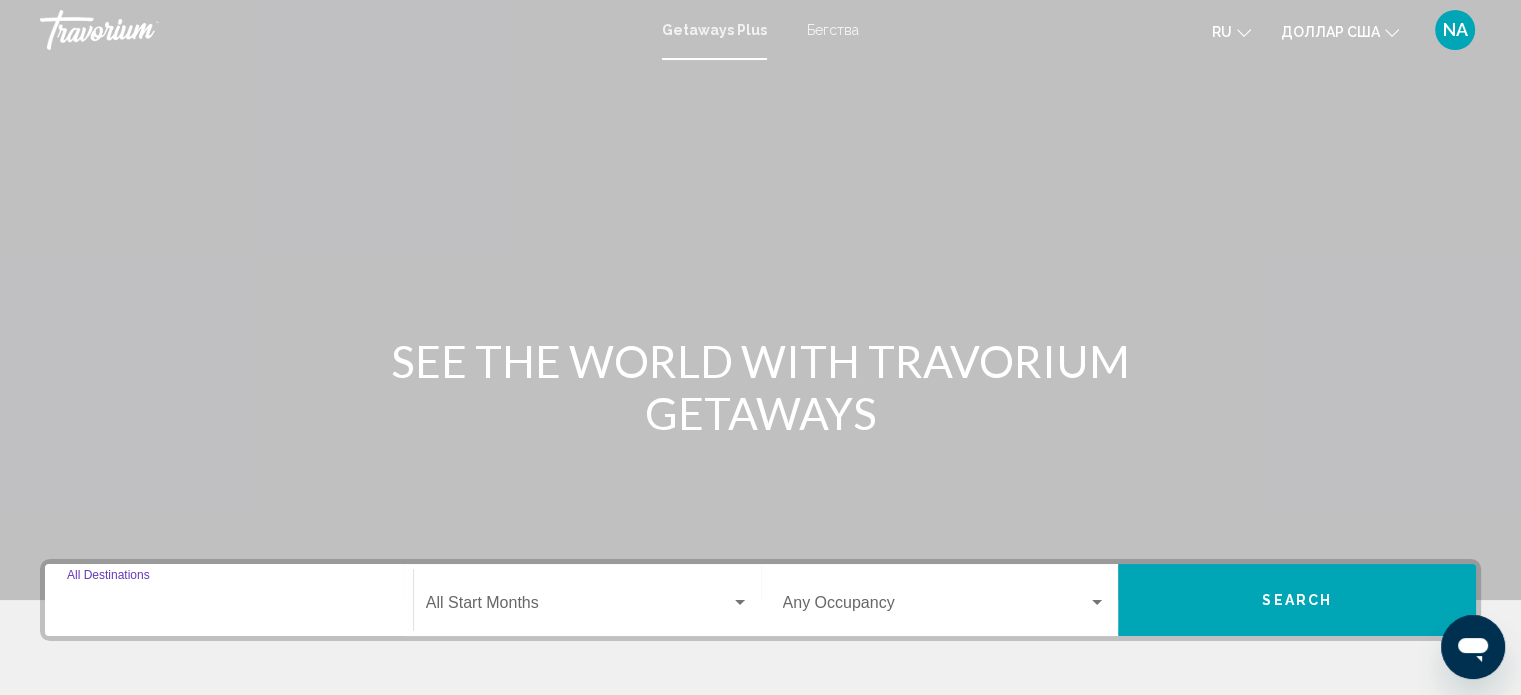 click on "Destination All Destinations" at bounding box center [229, 607] 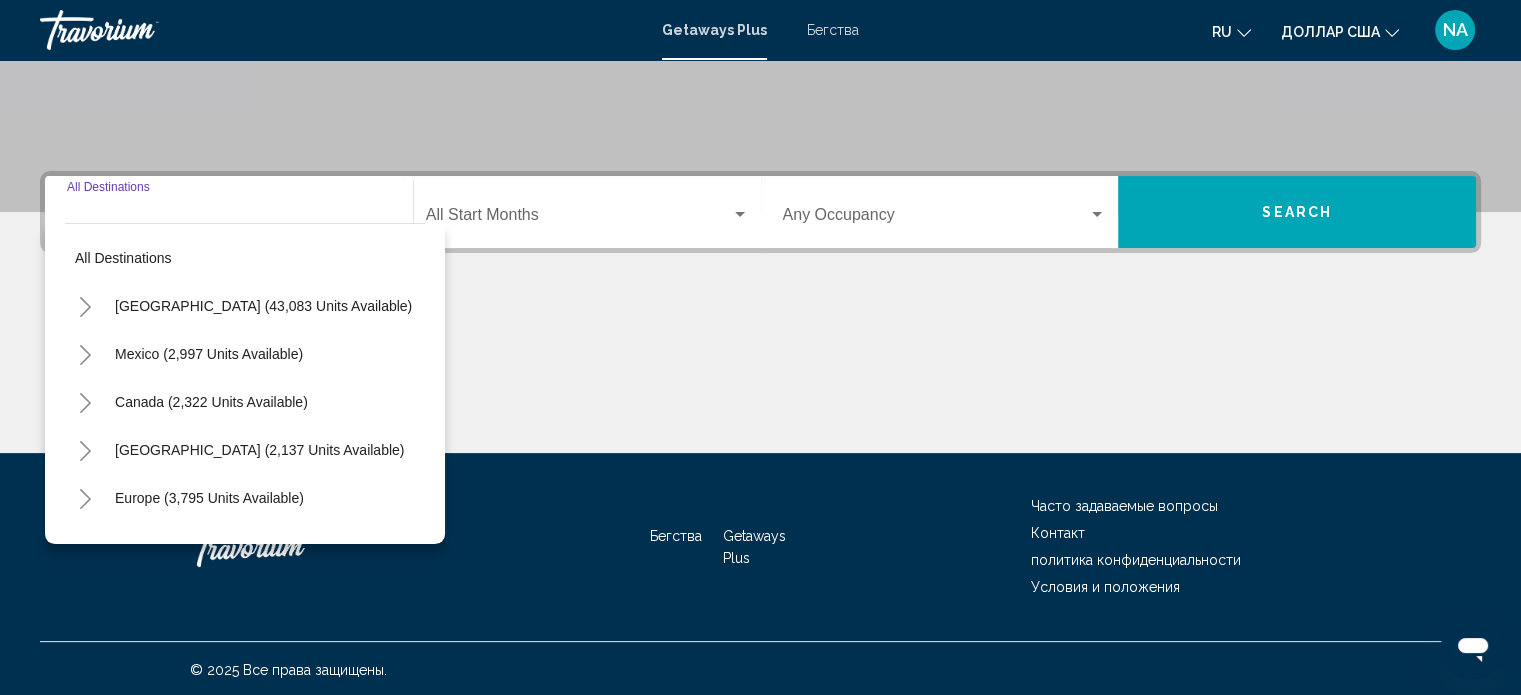 scroll, scrollTop: 390, scrollLeft: 0, axis: vertical 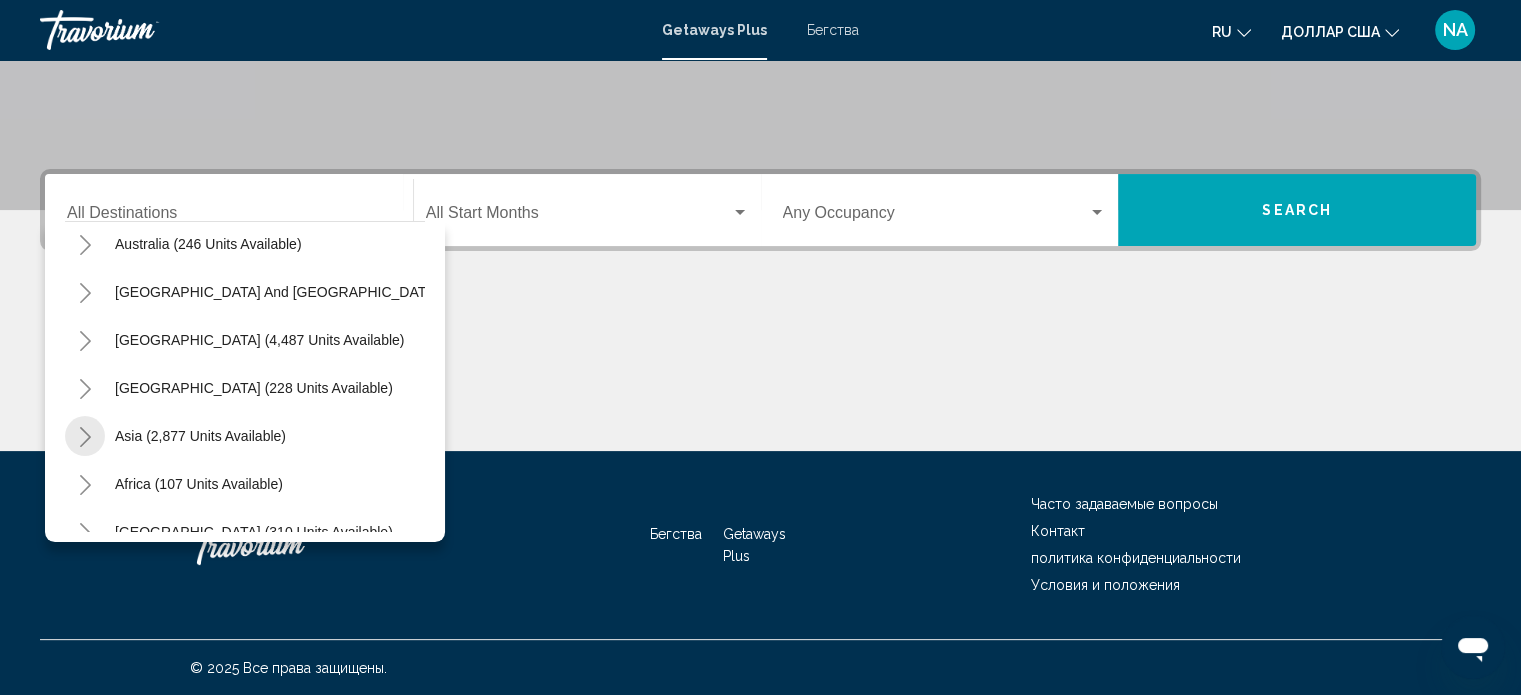 click 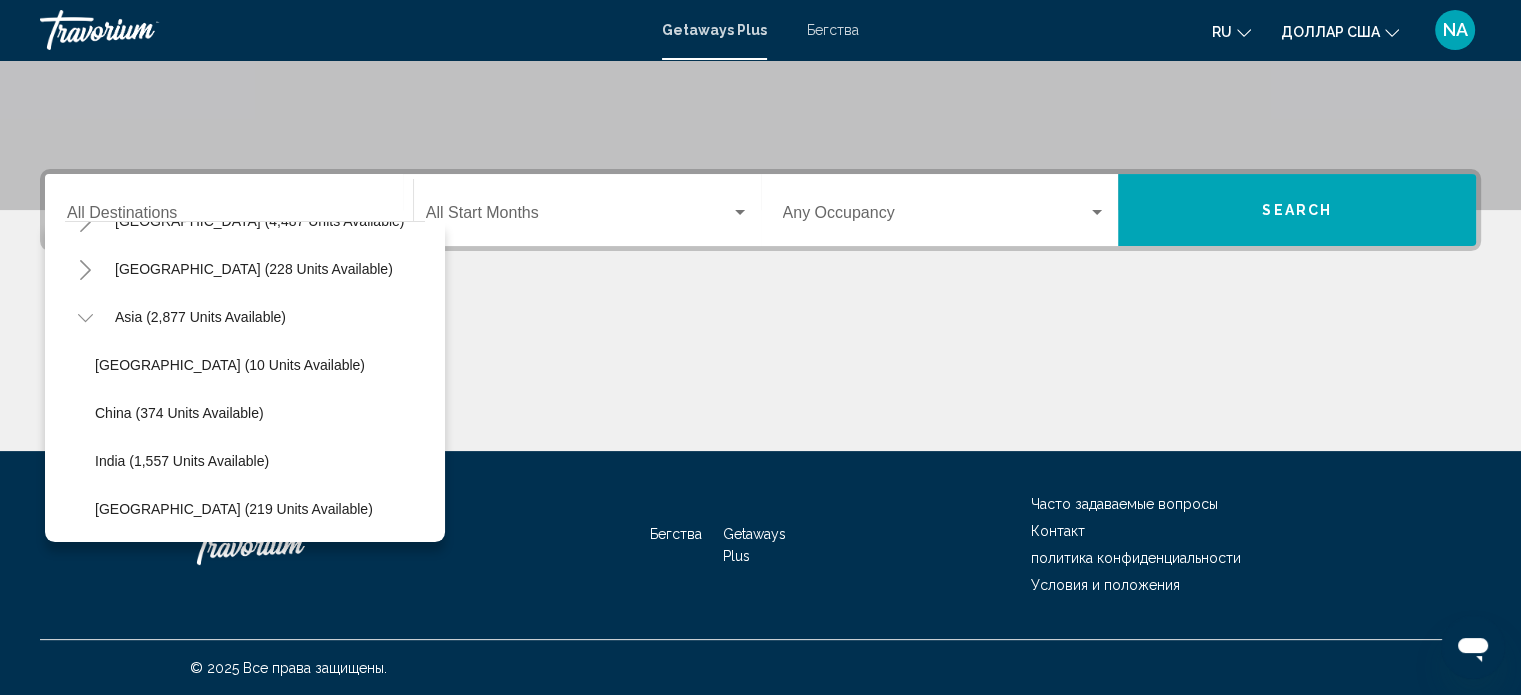 scroll, scrollTop: 319, scrollLeft: 0, axis: vertical 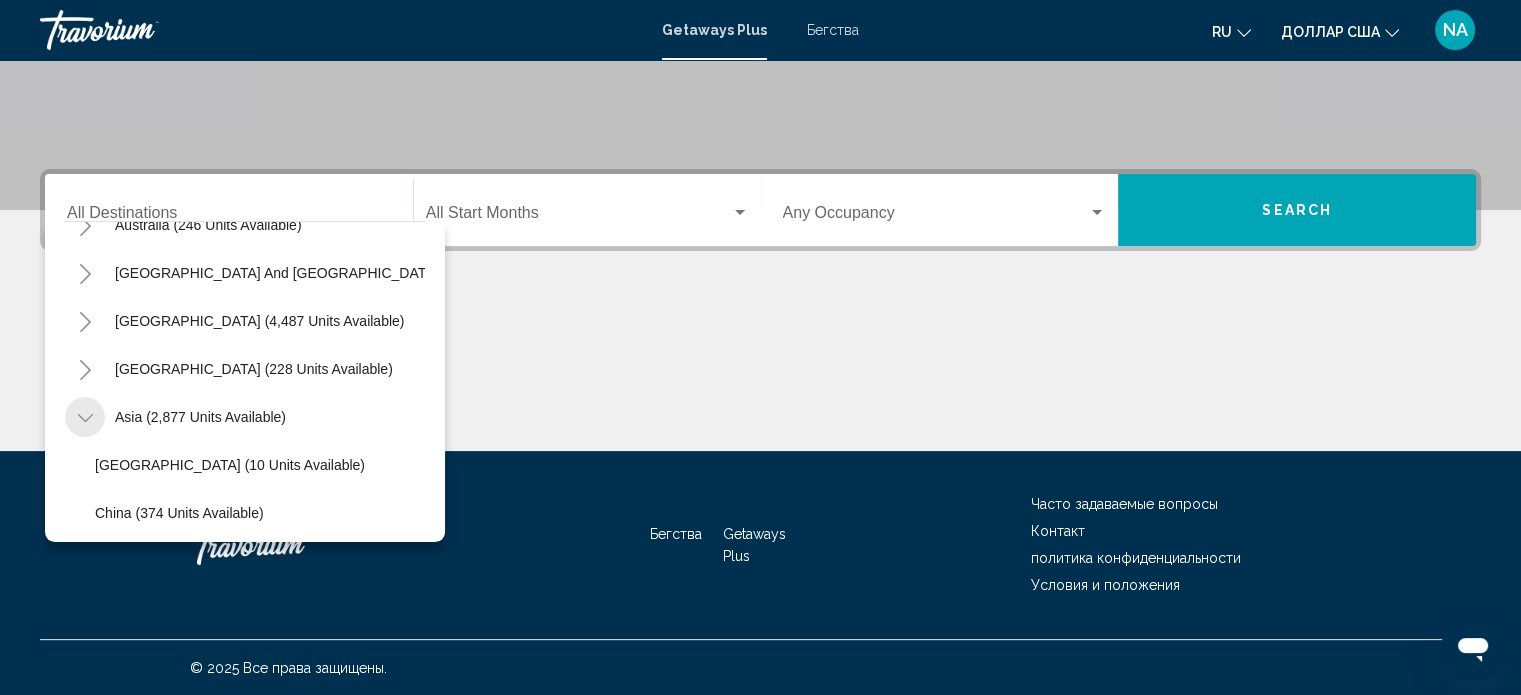 click 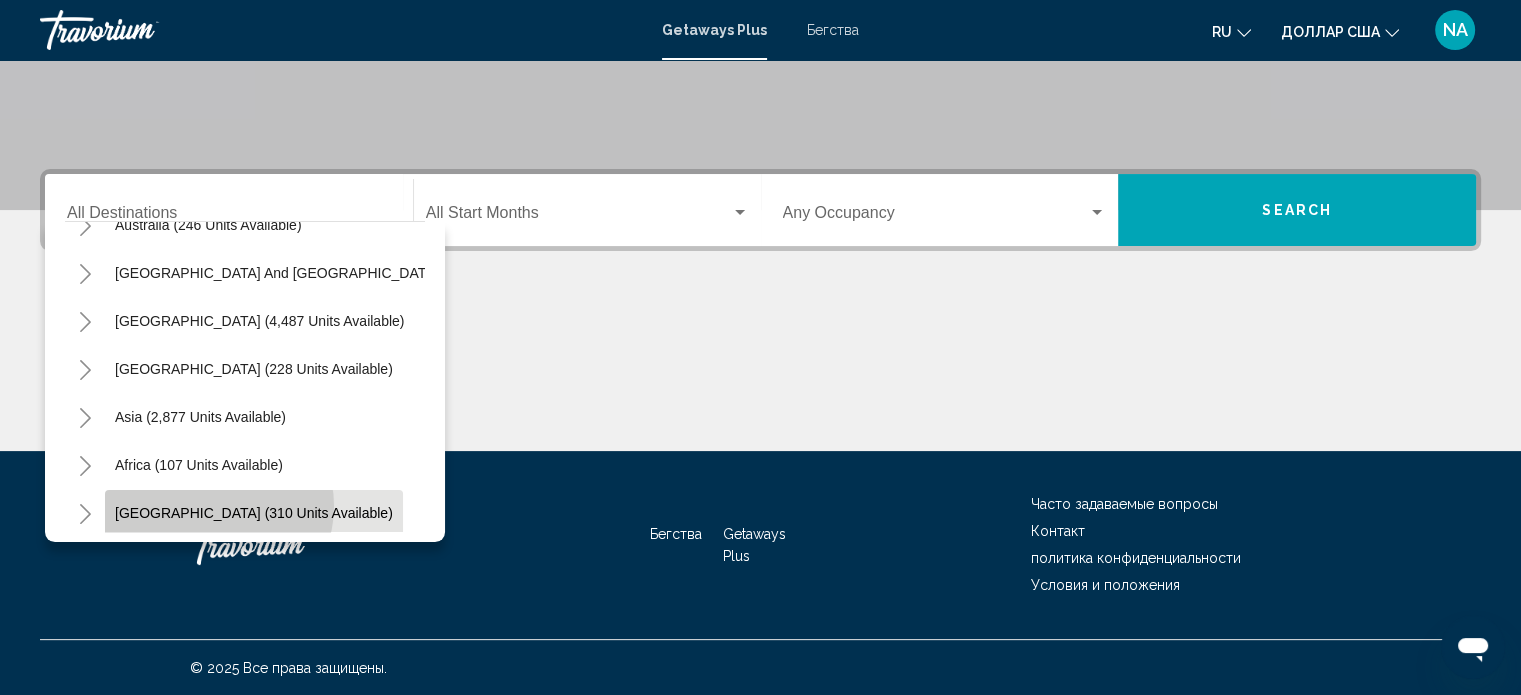 click on "[GEOGRAPHIC_DATA] (310 units available)" 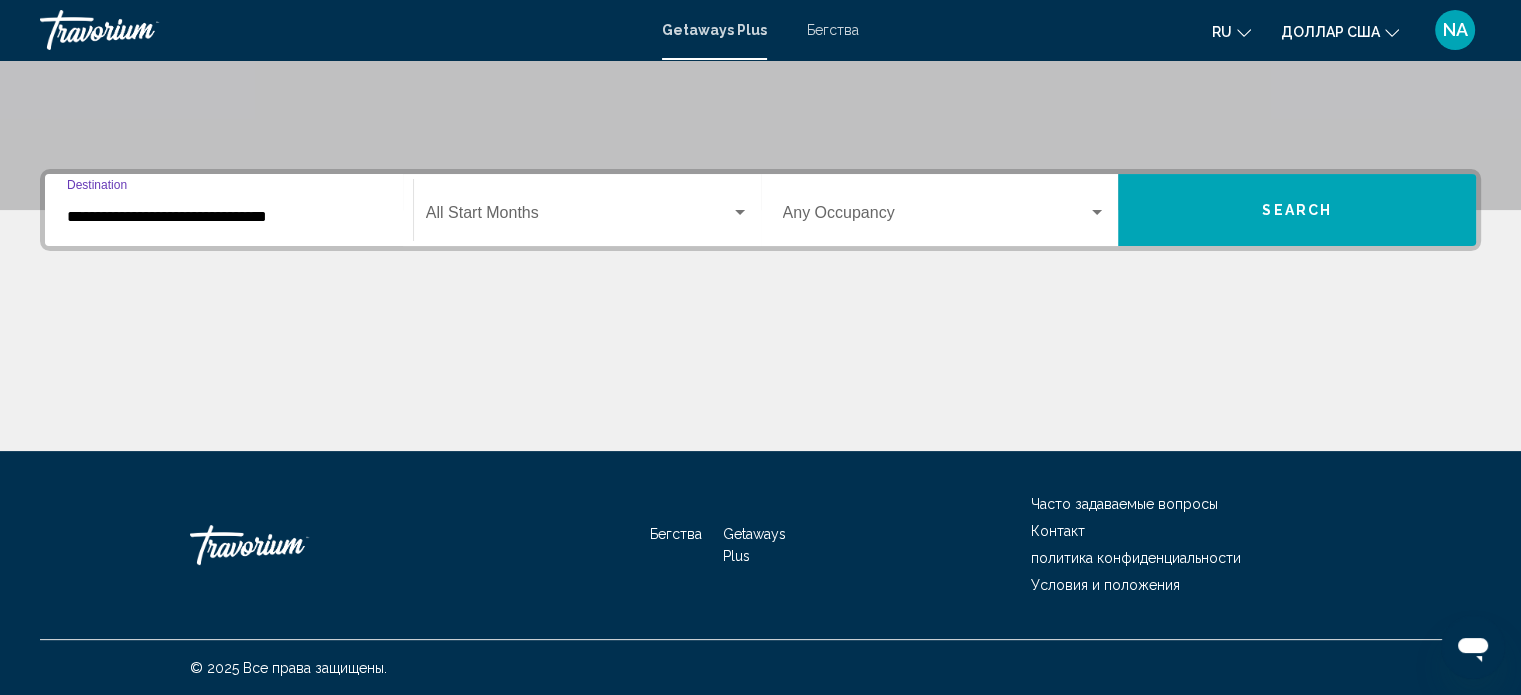 click on "**********" at bounding box center (229, 217) 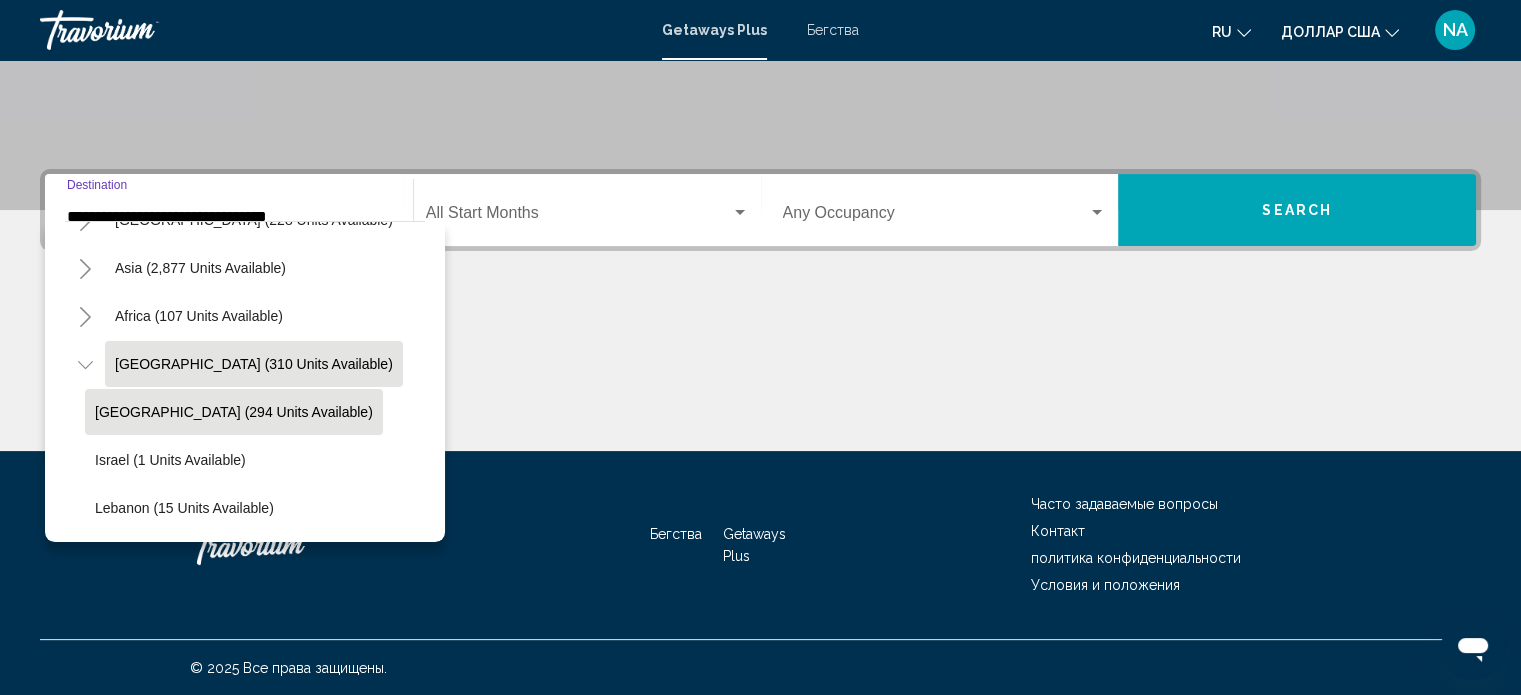 scroll, scrollTop: 483, scrollLeft: 0, axis: vertical 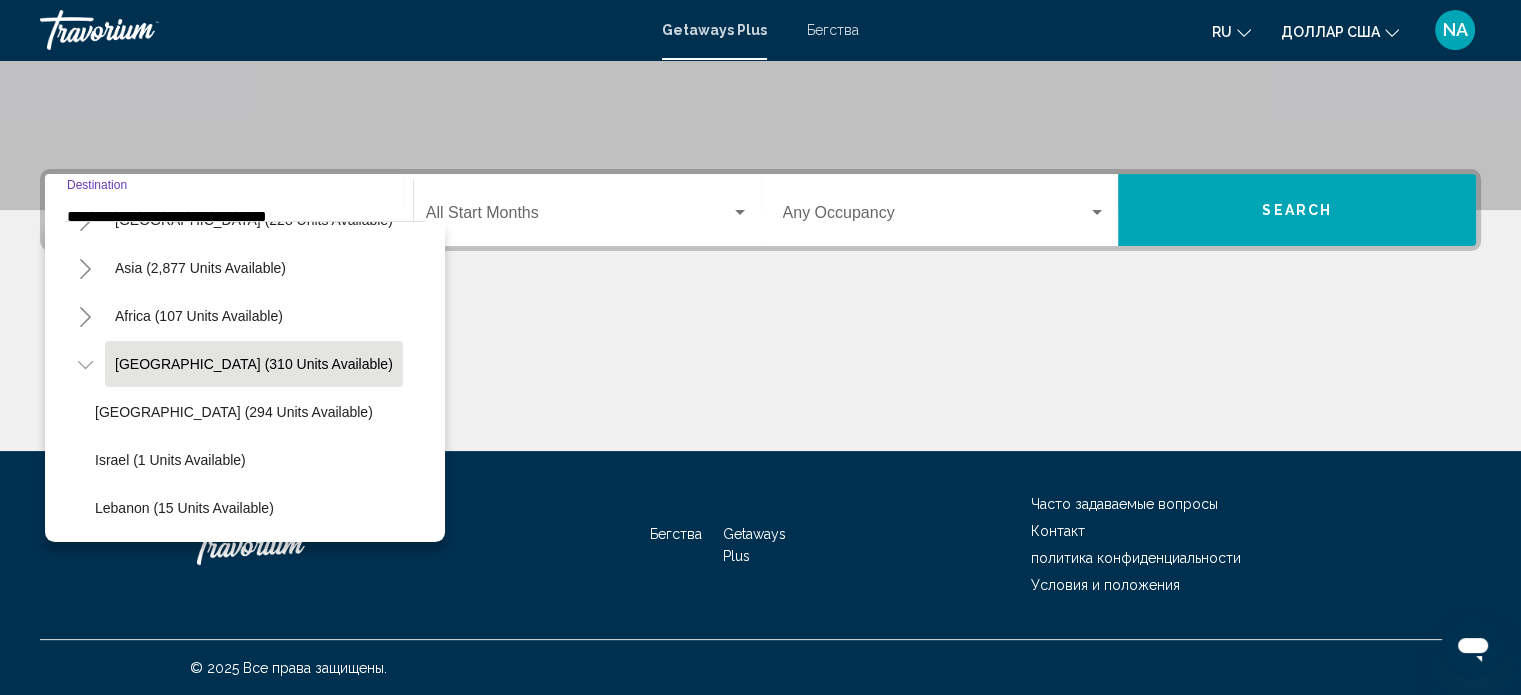 click 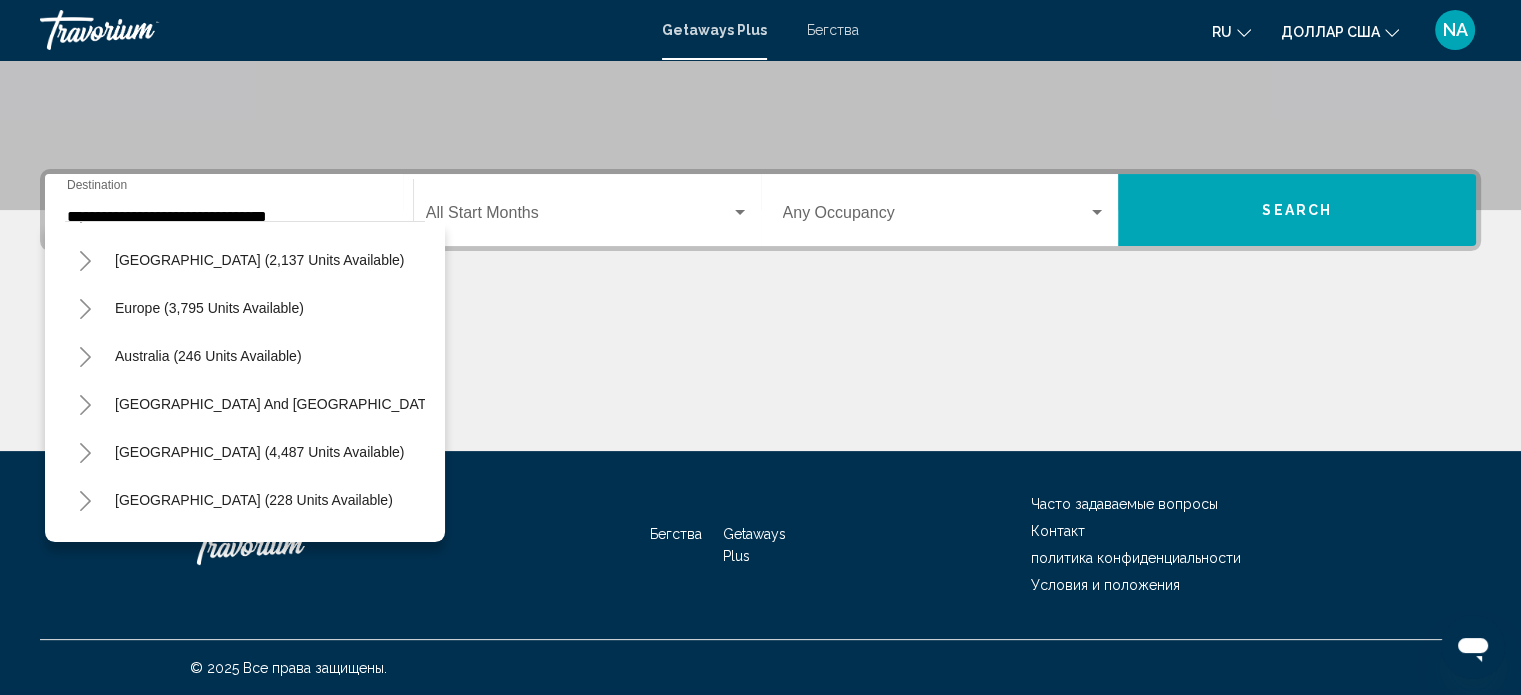 scroll, scrollTop: 139, scrollLeft: 0, axis: vertical 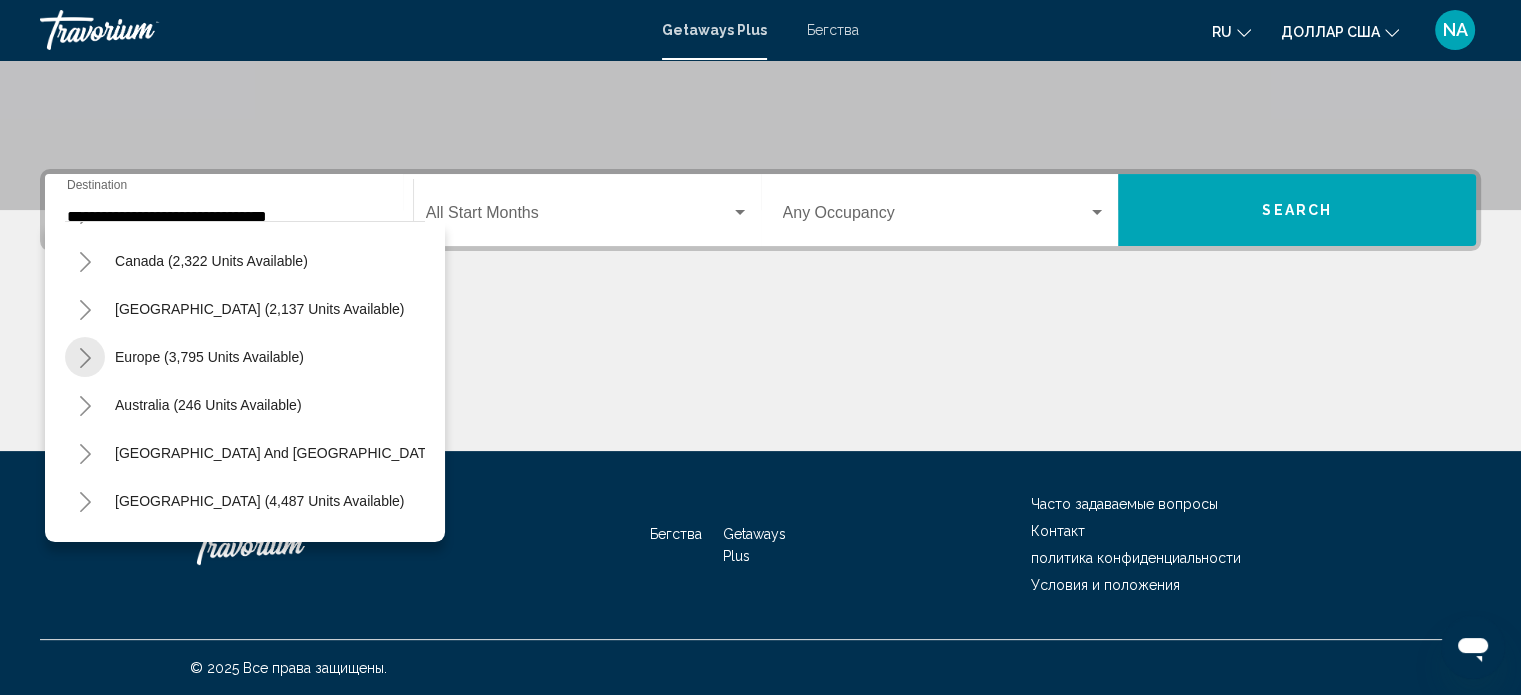 click 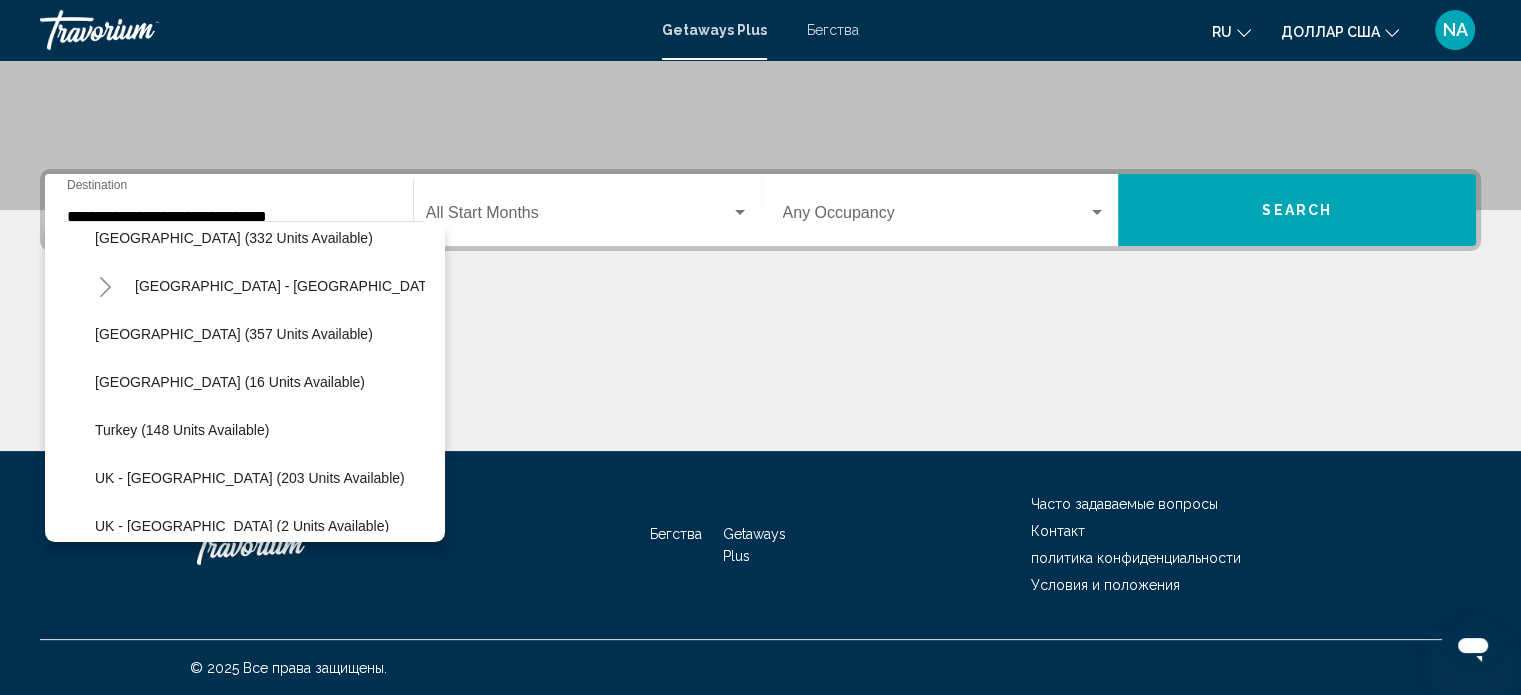scroll, scrollTop: 739, scrollLeft: 0, axis: vertical 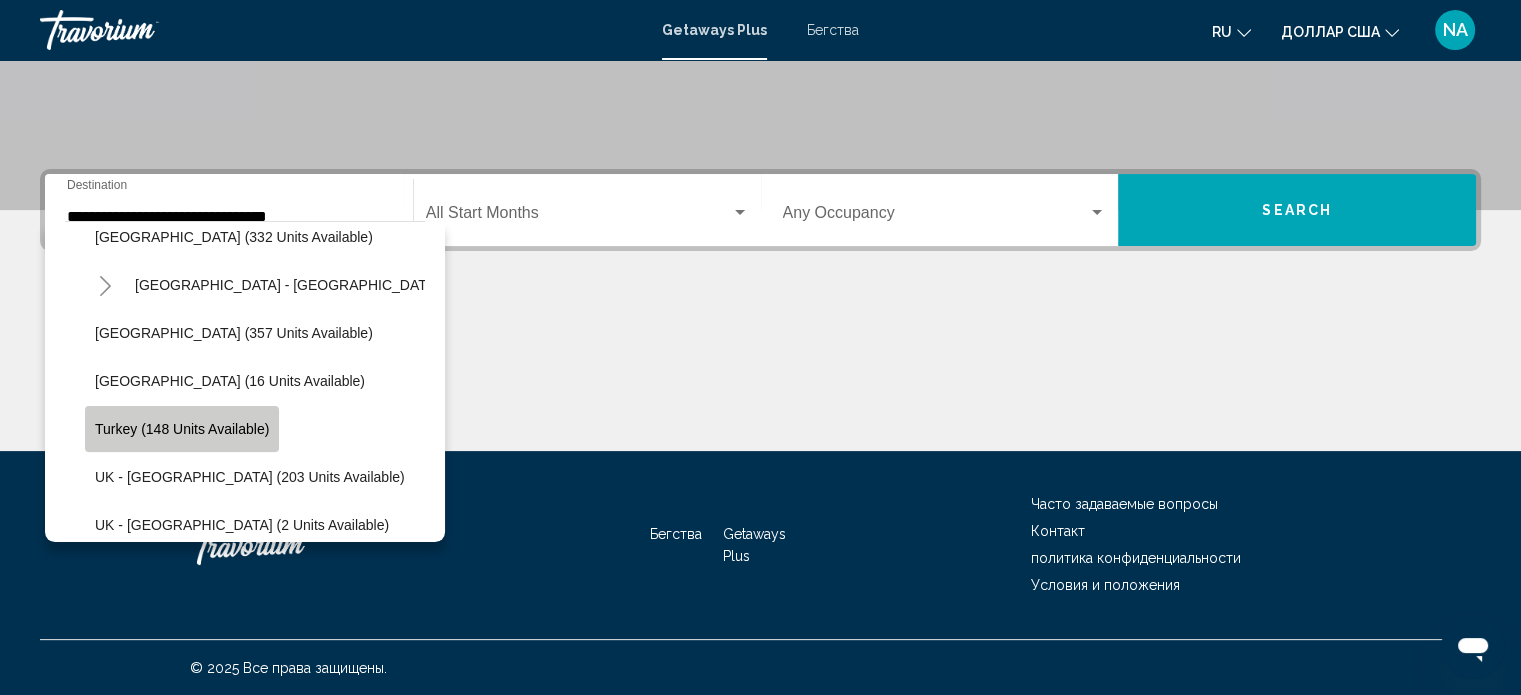 click on "Turkey (148 units available)" 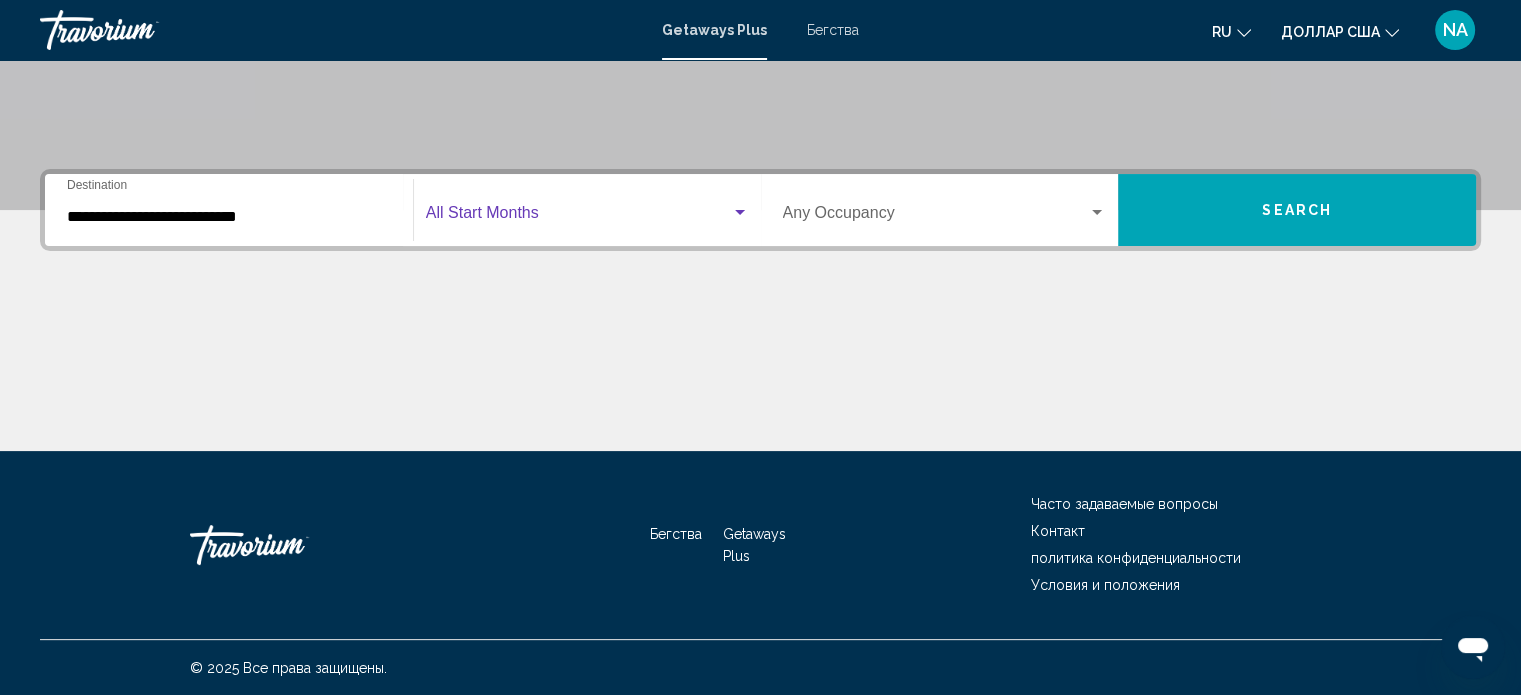 click at bounding box center [740, 212] 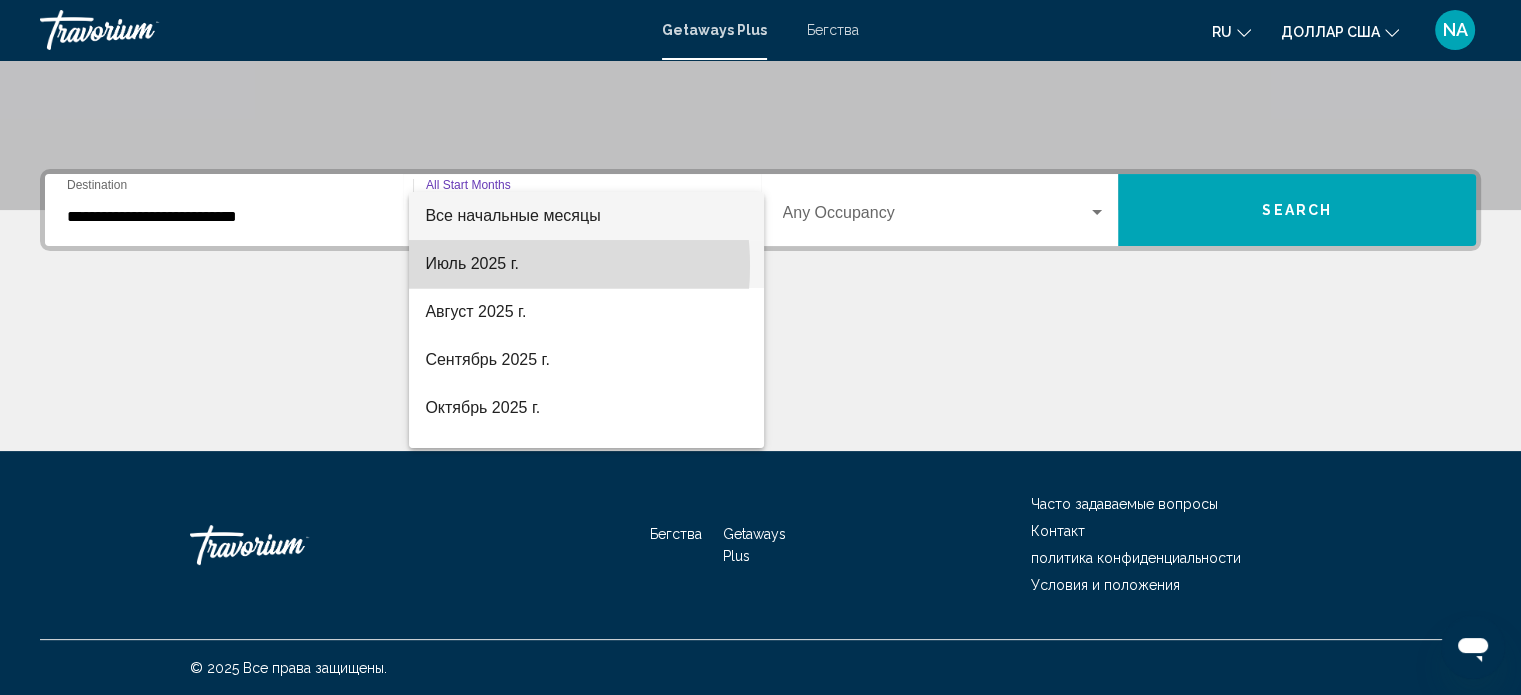 click on "Июль 2025 г." at bounding box center [472, 263] 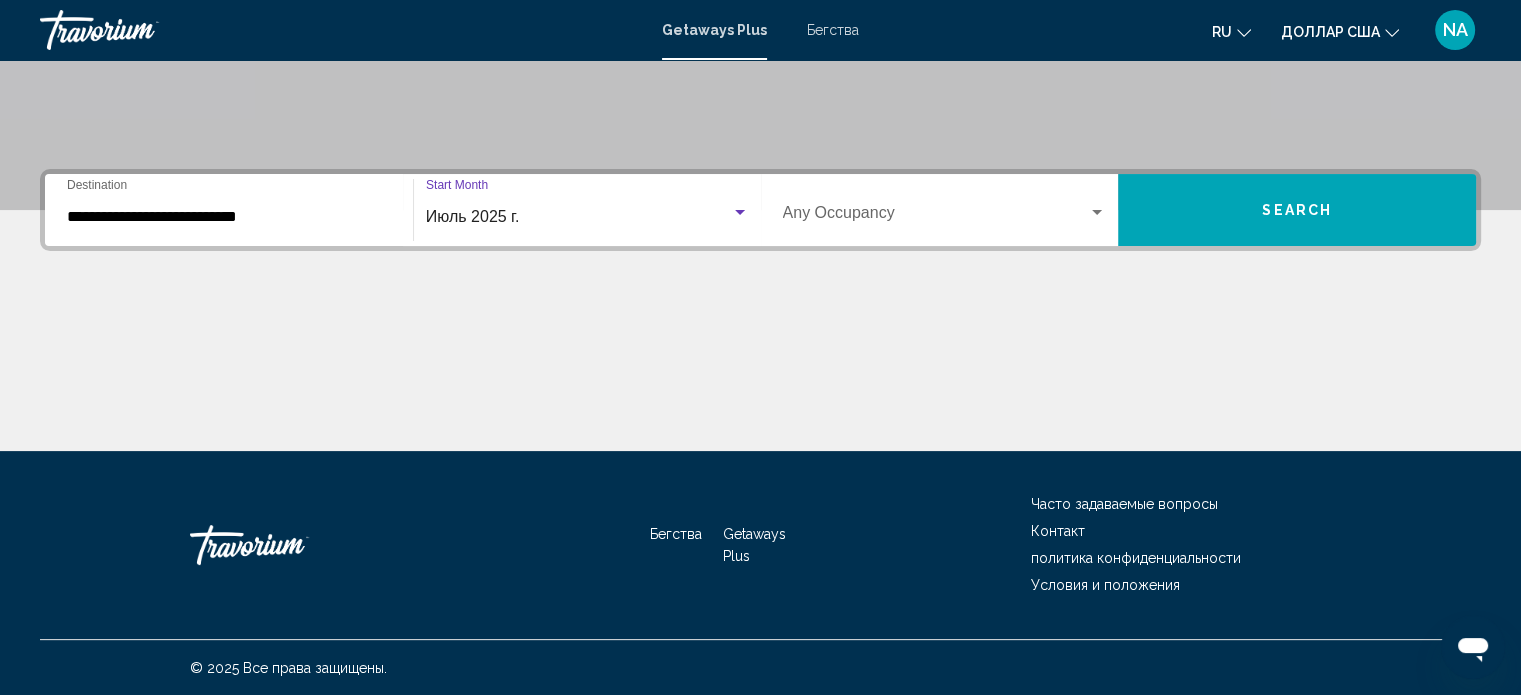 scroll, scrollTop: 290, scrollLeft: 0, axis: vertical 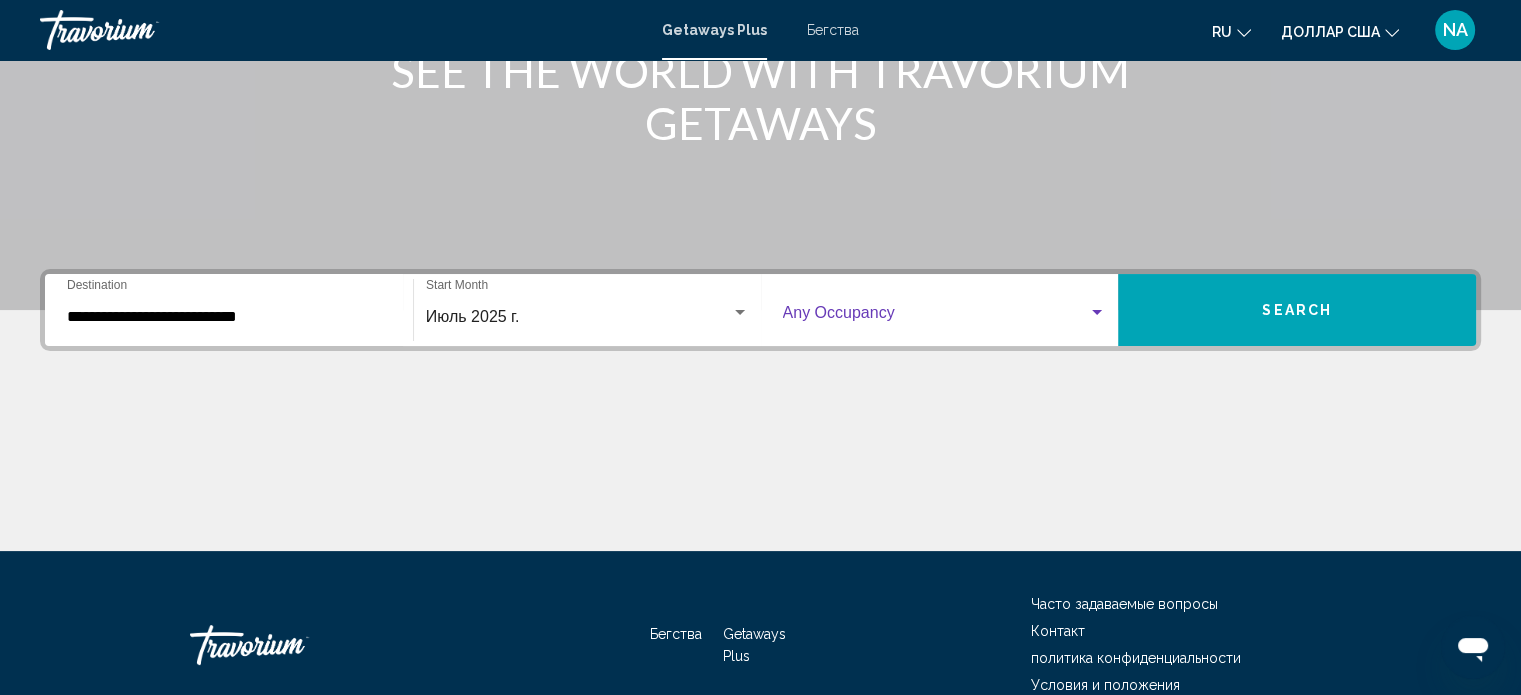 click at bounding box center (1097, 313) 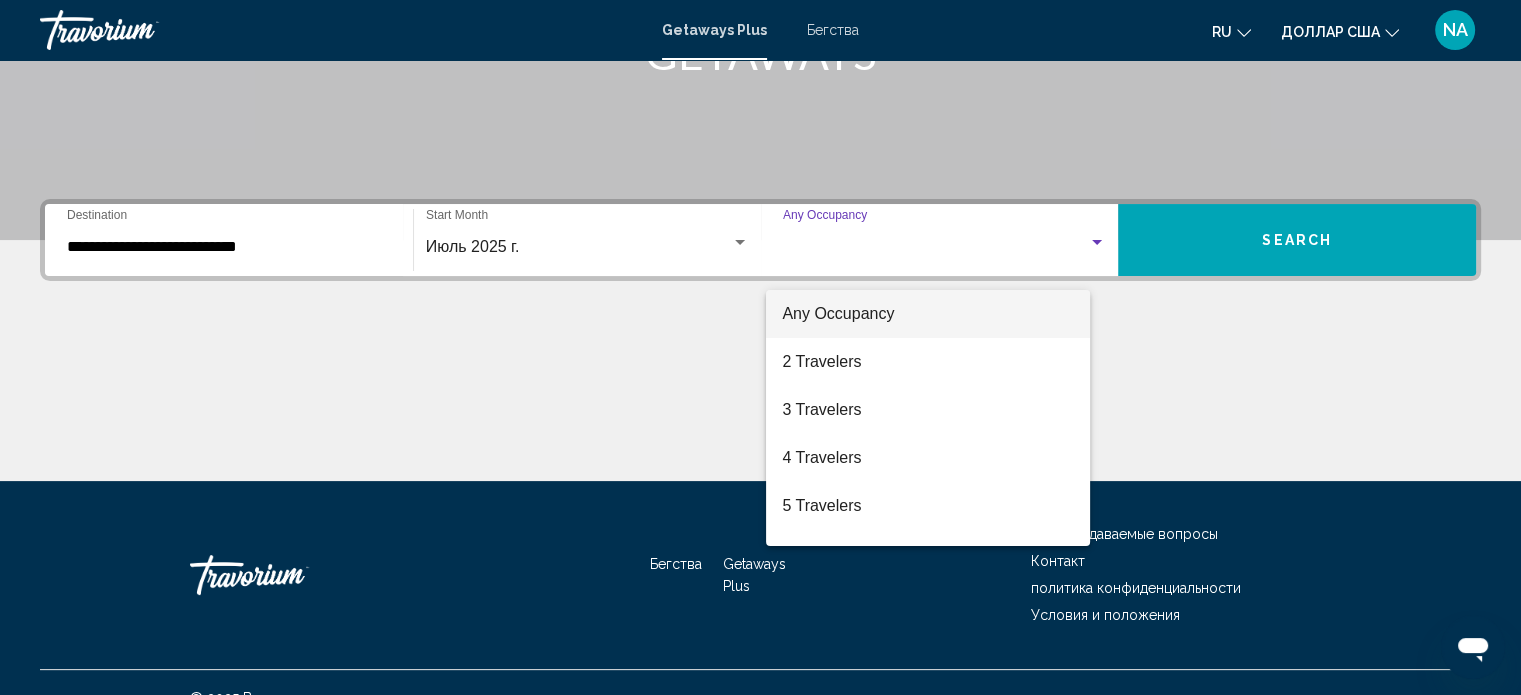 scroll, scrollTop: 390, scrollLeft: 0, axis: vertical 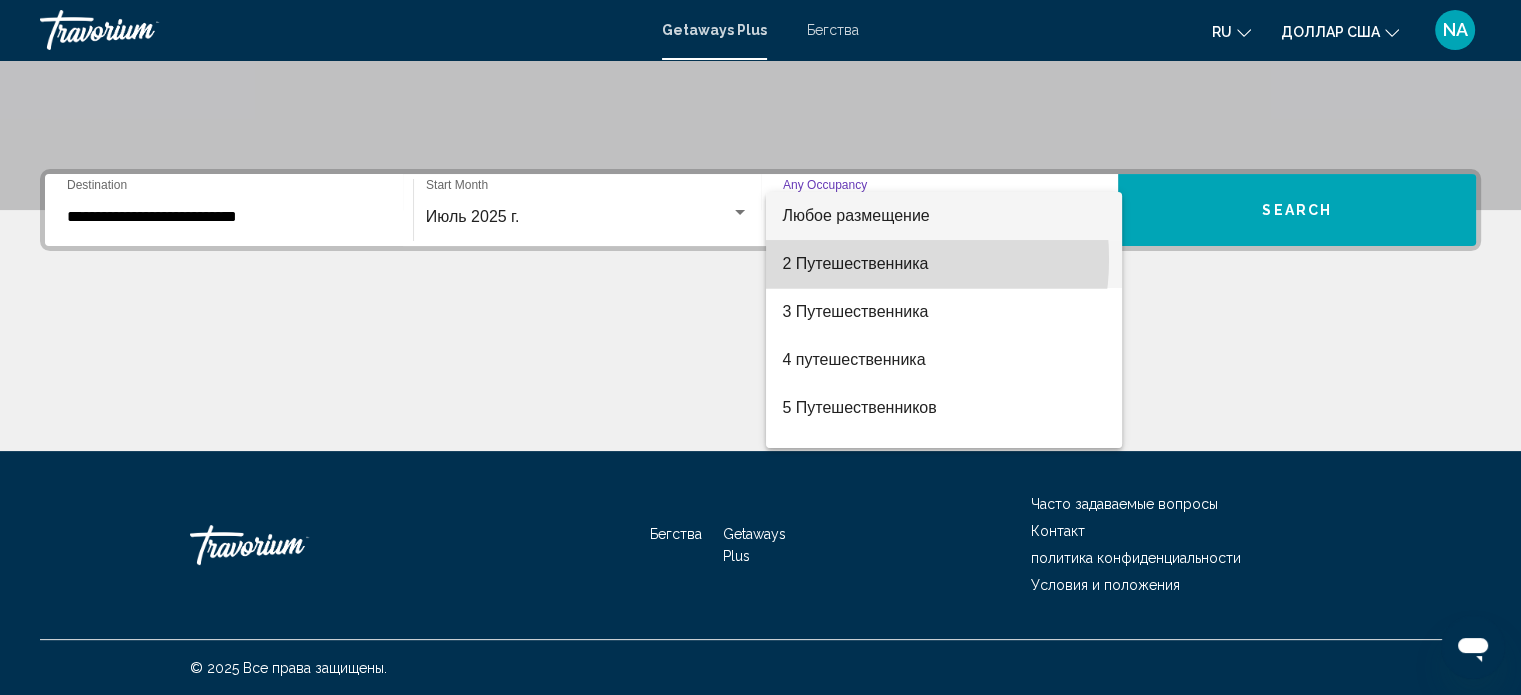 click on "2 Путешественника" at bounding box center (855, 263) 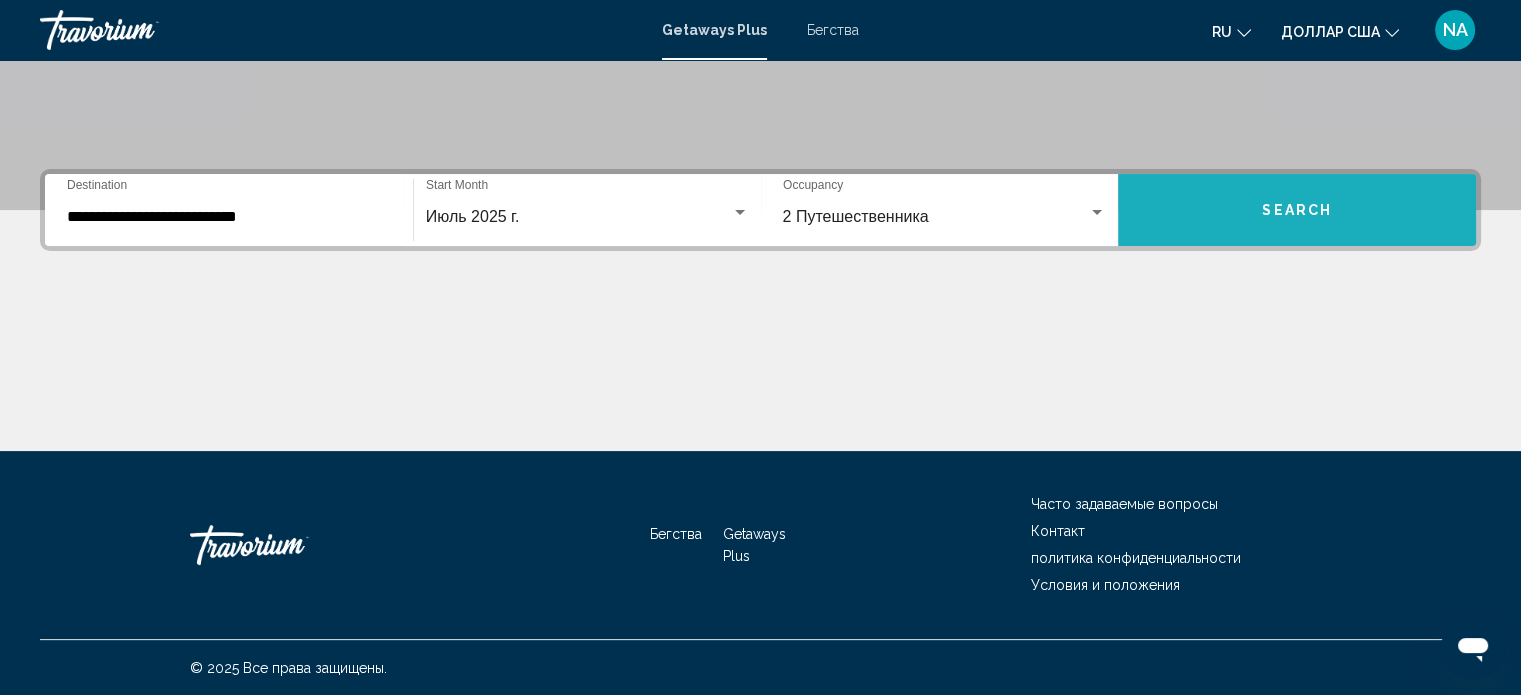 click on "Search" at bounding box center [1297, 211] 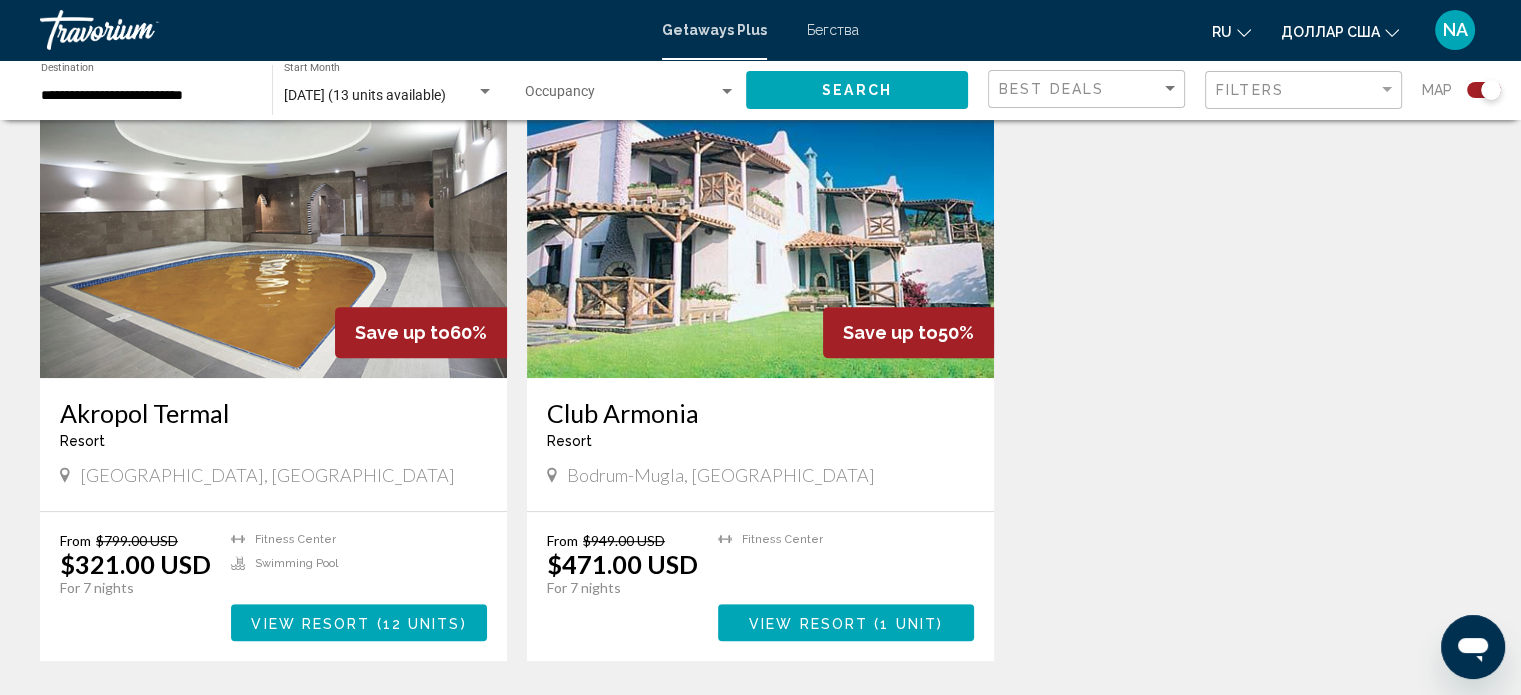 scroll, scrollTop: 800, scrollLeft: 0, axis: vertical 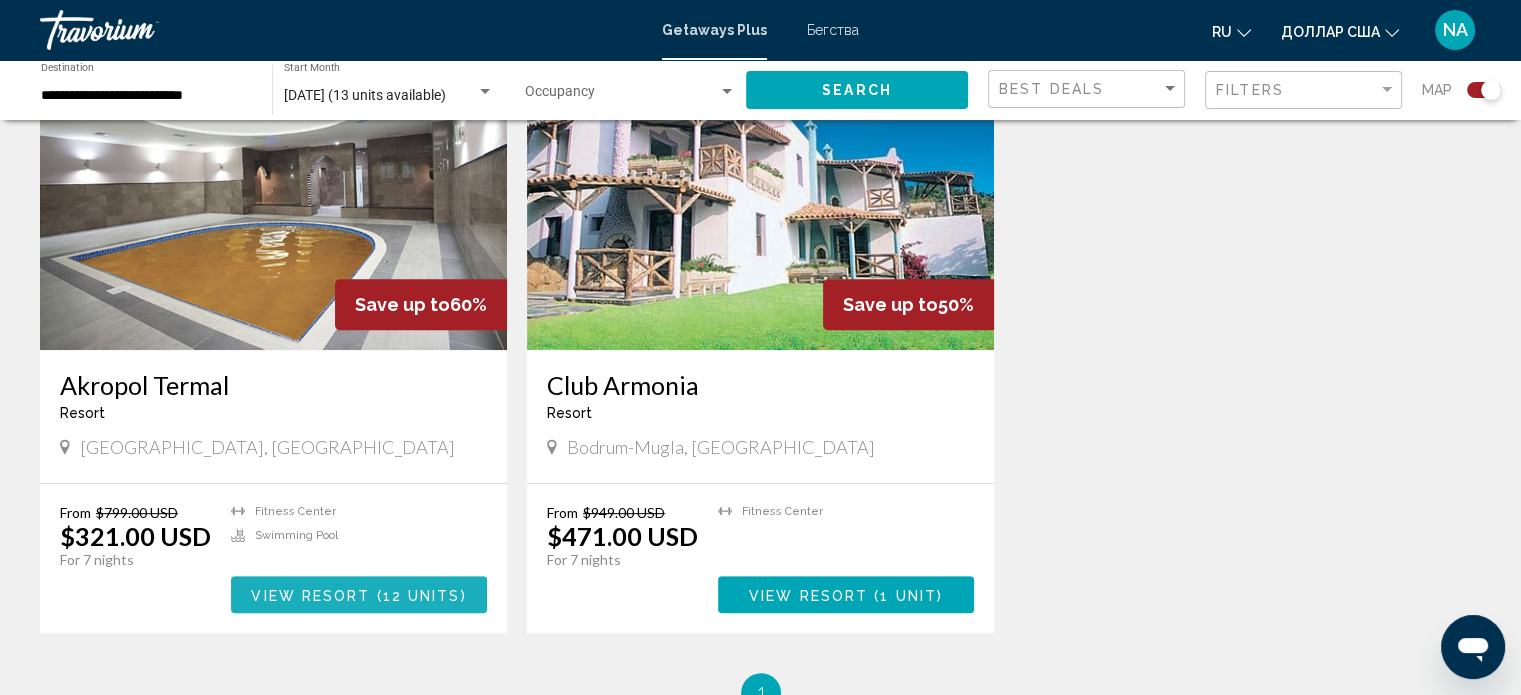 click on "View Resort" at bounding box center [310, 595] 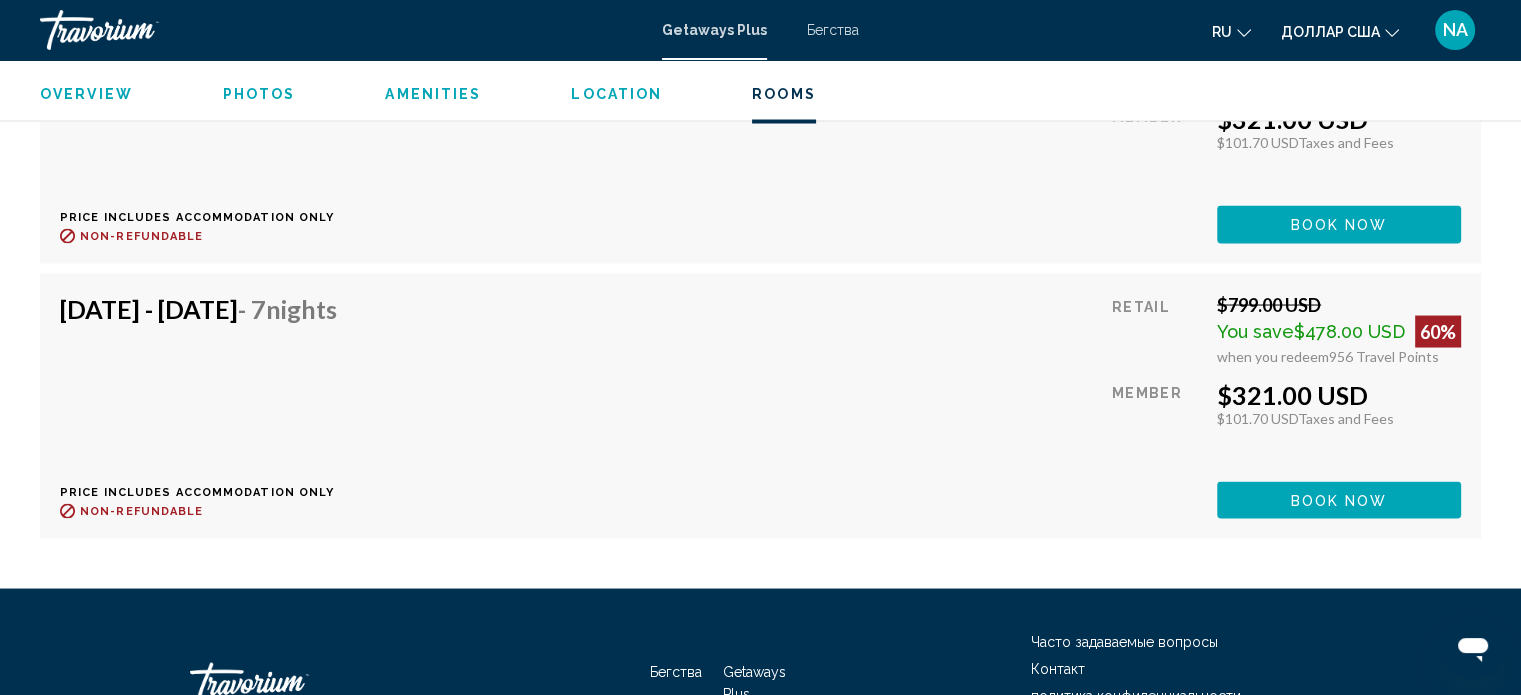 scroll, scrollTop: 3747, scrollLeft: 0, axis: vertical 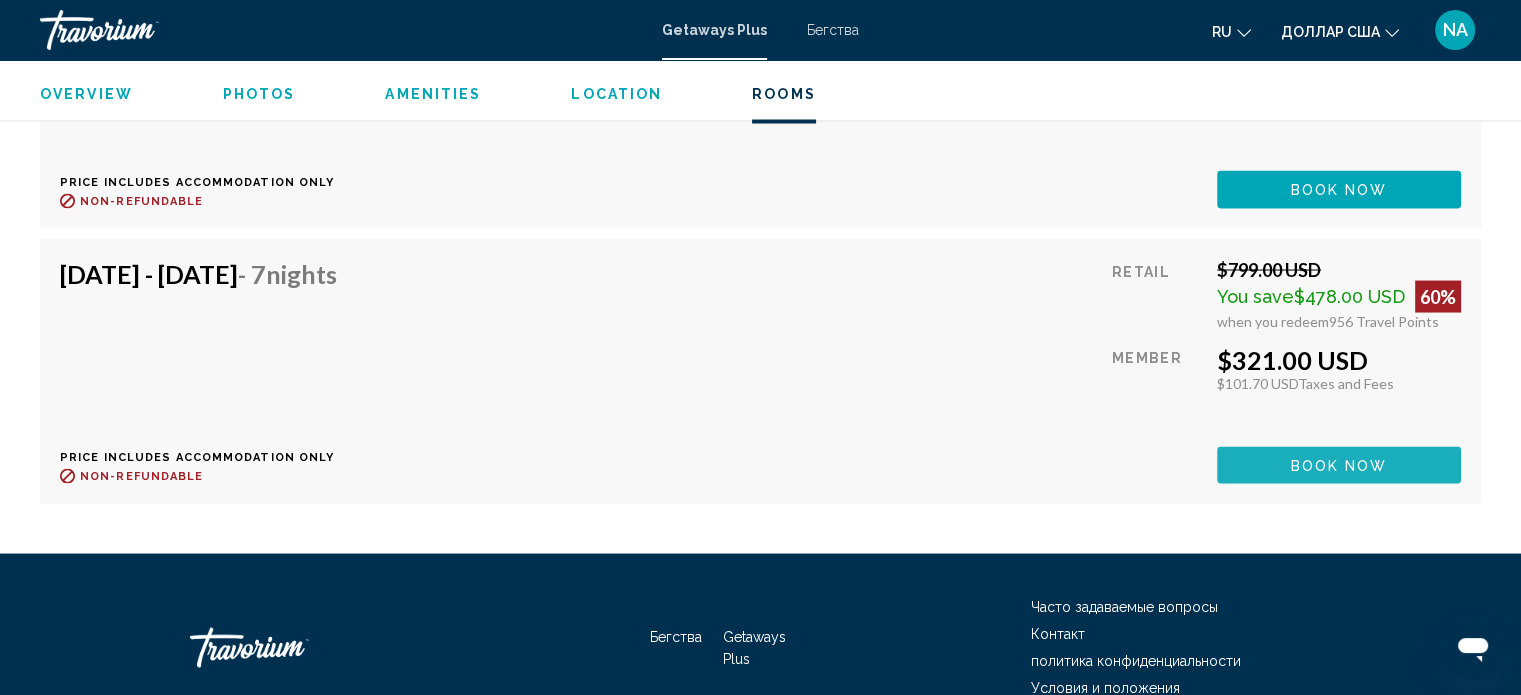 click on "Book now" at bounding box center [1339, 465] 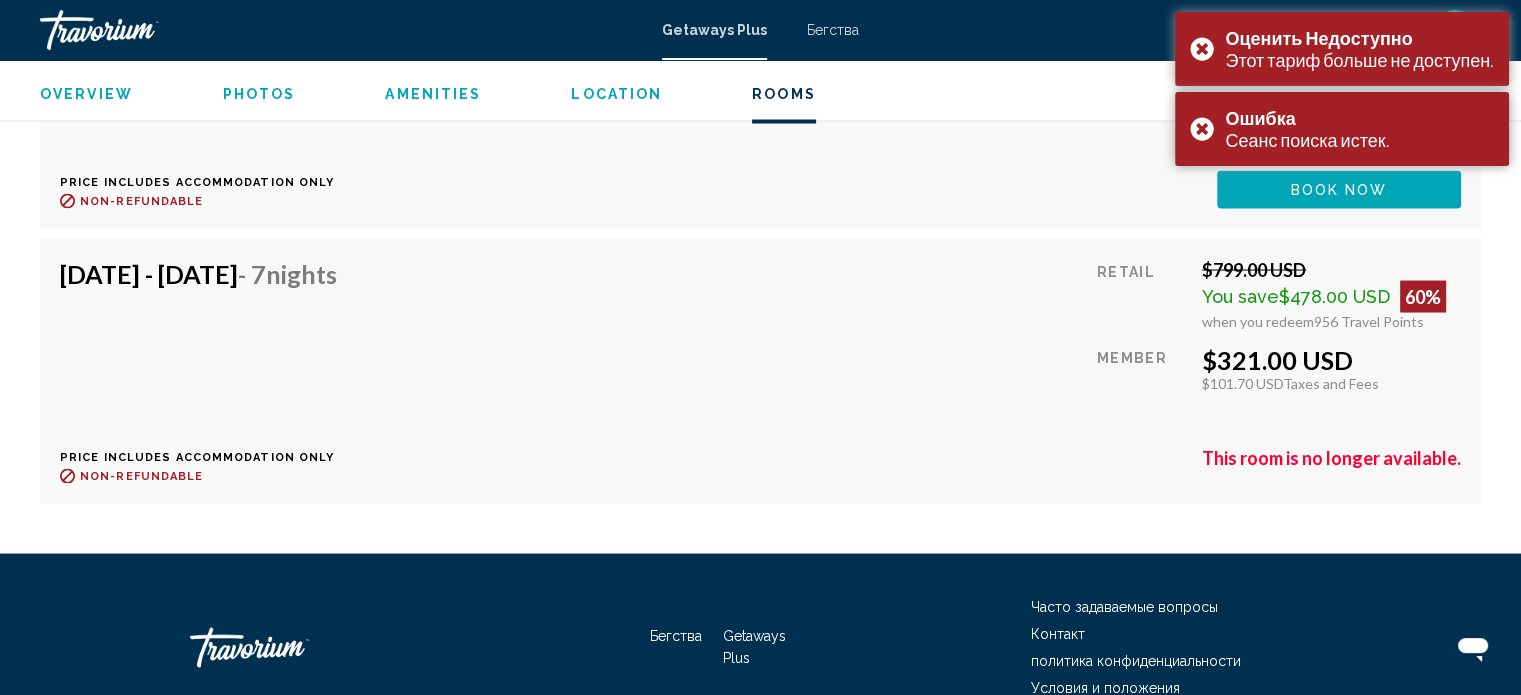 click on "Jul 26, 2025 - Aug 2, 2025  - 7  Nights Price includes accommodation only
Refundable until :
Non-refundable Retail  $799.00 USD  You save  $478.00 USD   60%  when you redeem  956  Travel Points  Member  $321.00 USD   $101.70 USD  Taxes and Fees You earn  0  Travel Points  This room is no longer available. Price includes accommodation only
Refundable until
Non-refundable This room is no longer available." at bounding box center [760, 370] 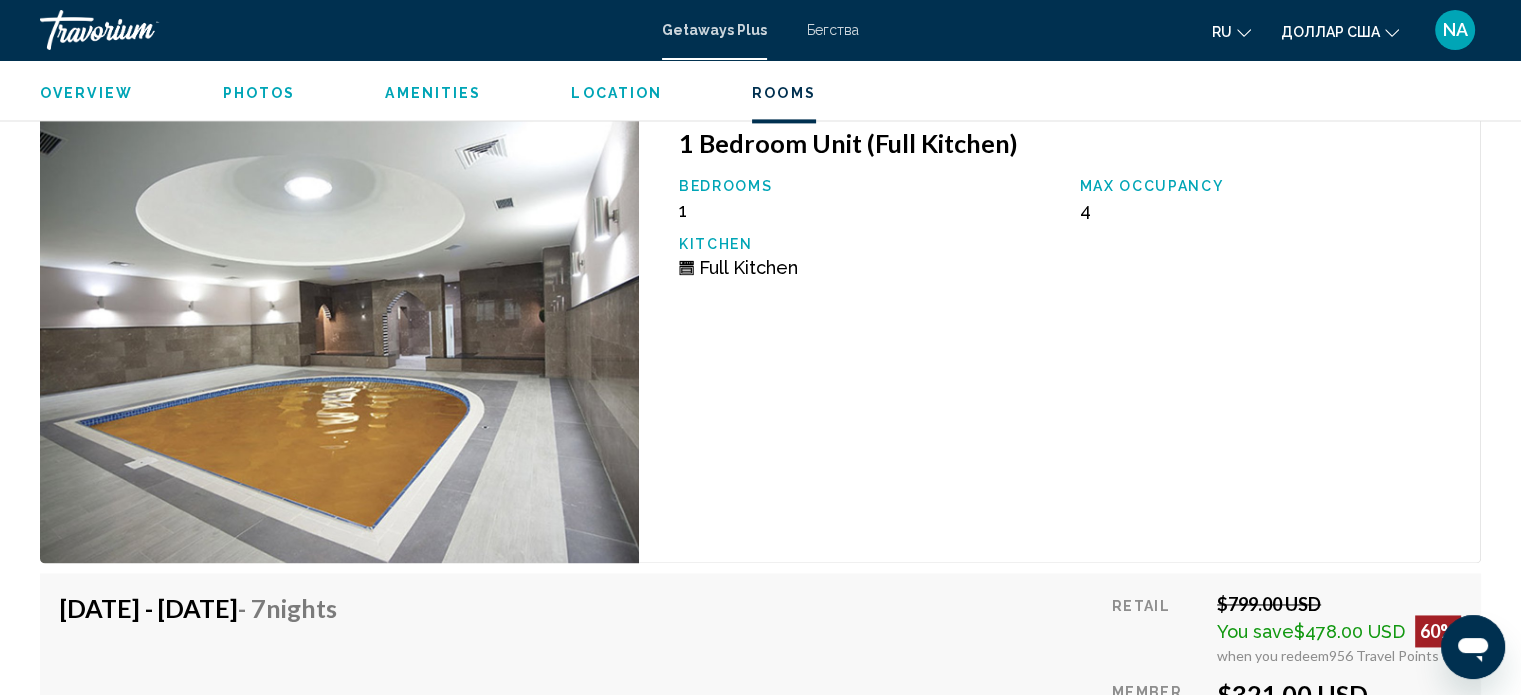 scroll, scrollTop: 2447, scrollLeft: 0, axis: vertical 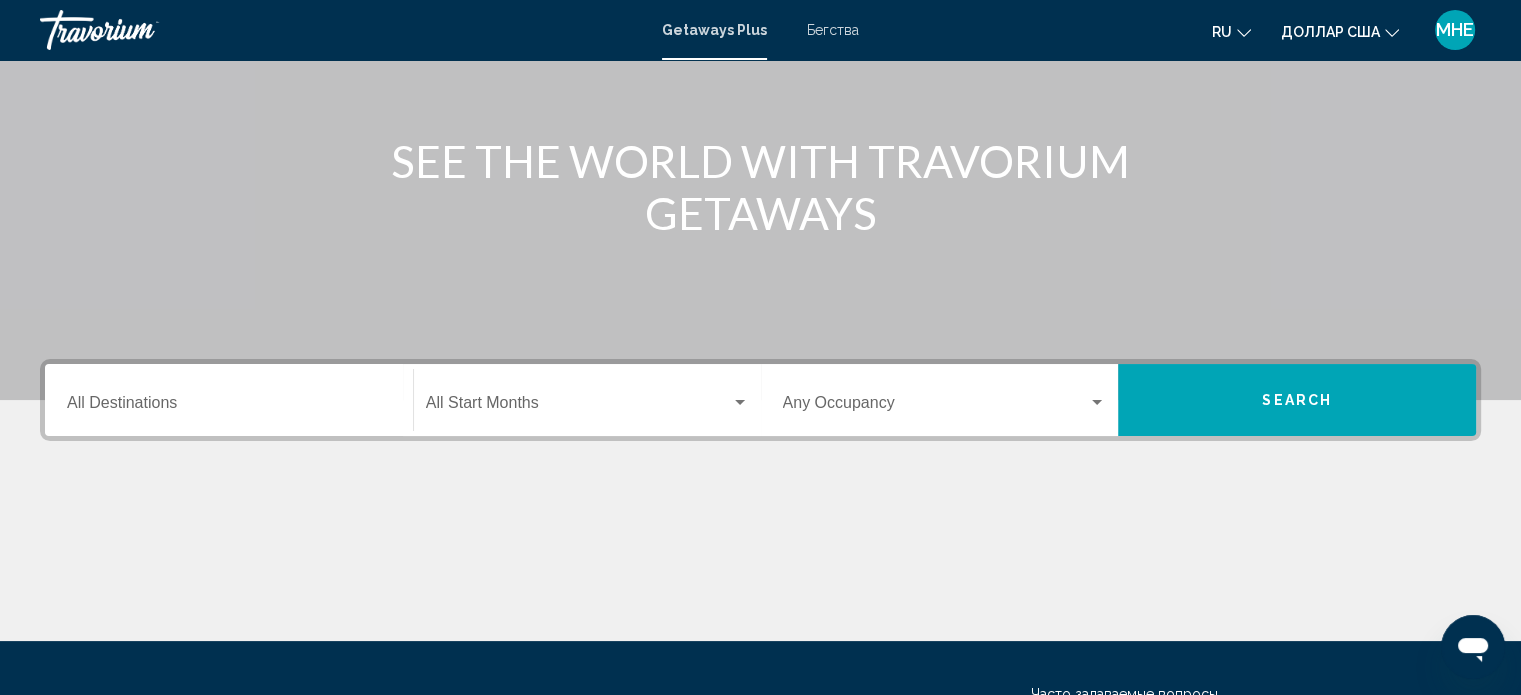 click on "Destination All Destinations" at bounding box center (229, 400) 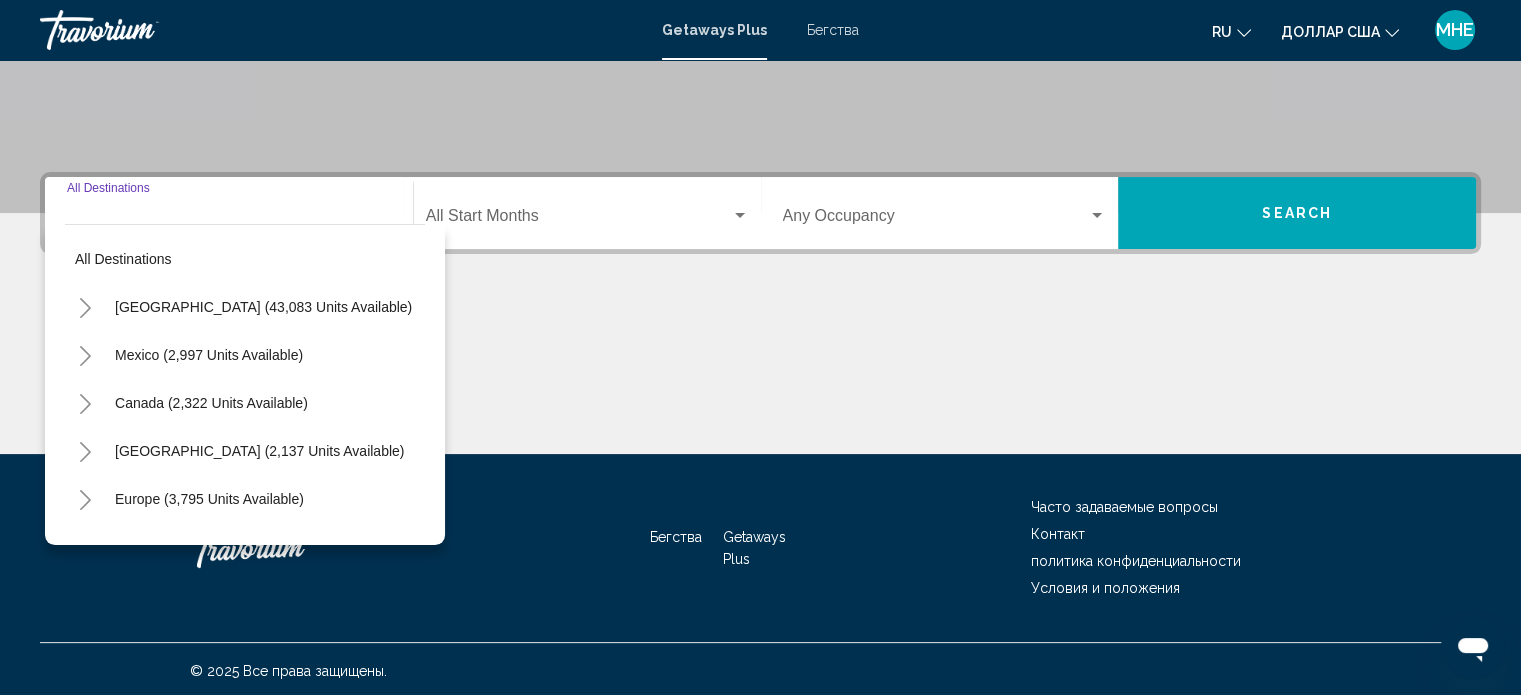 scroll, scrollTop: 390, scrollLeft: 0, axis: vertical 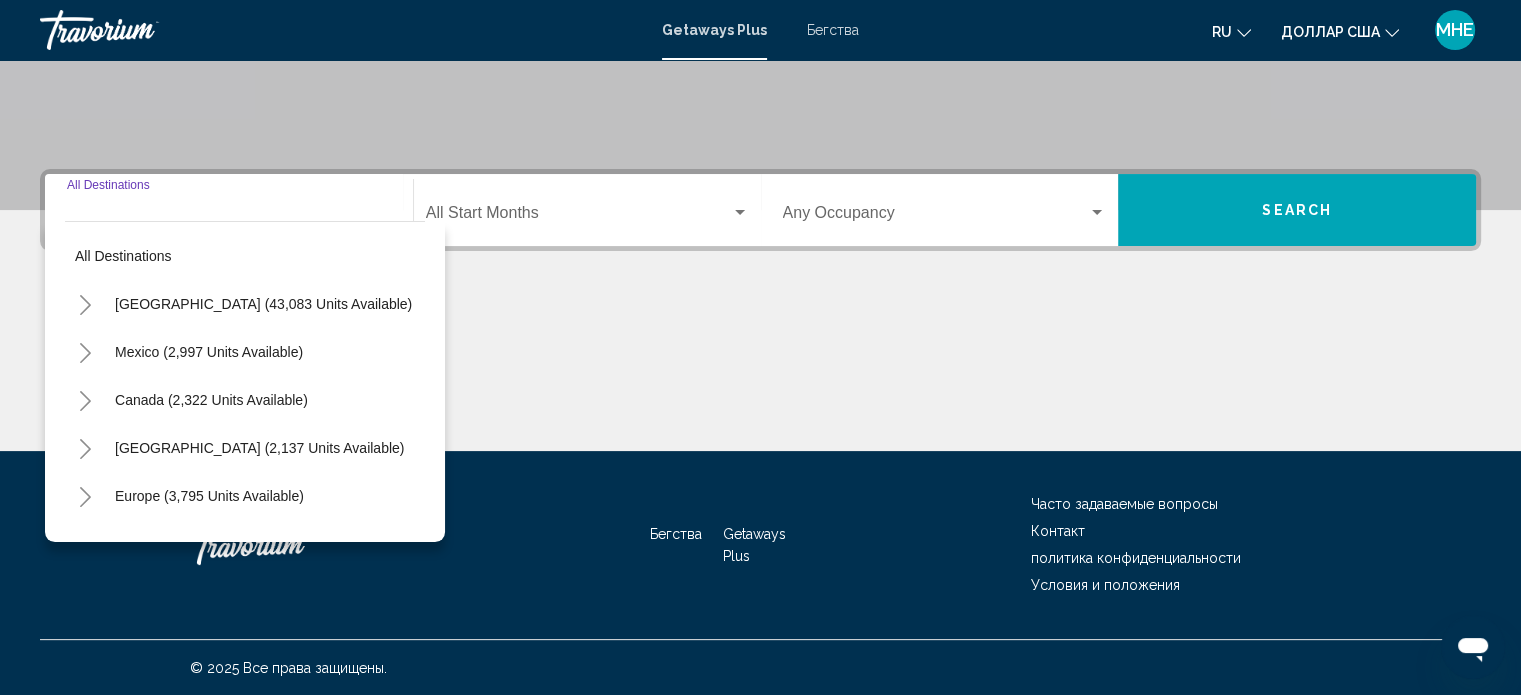 click 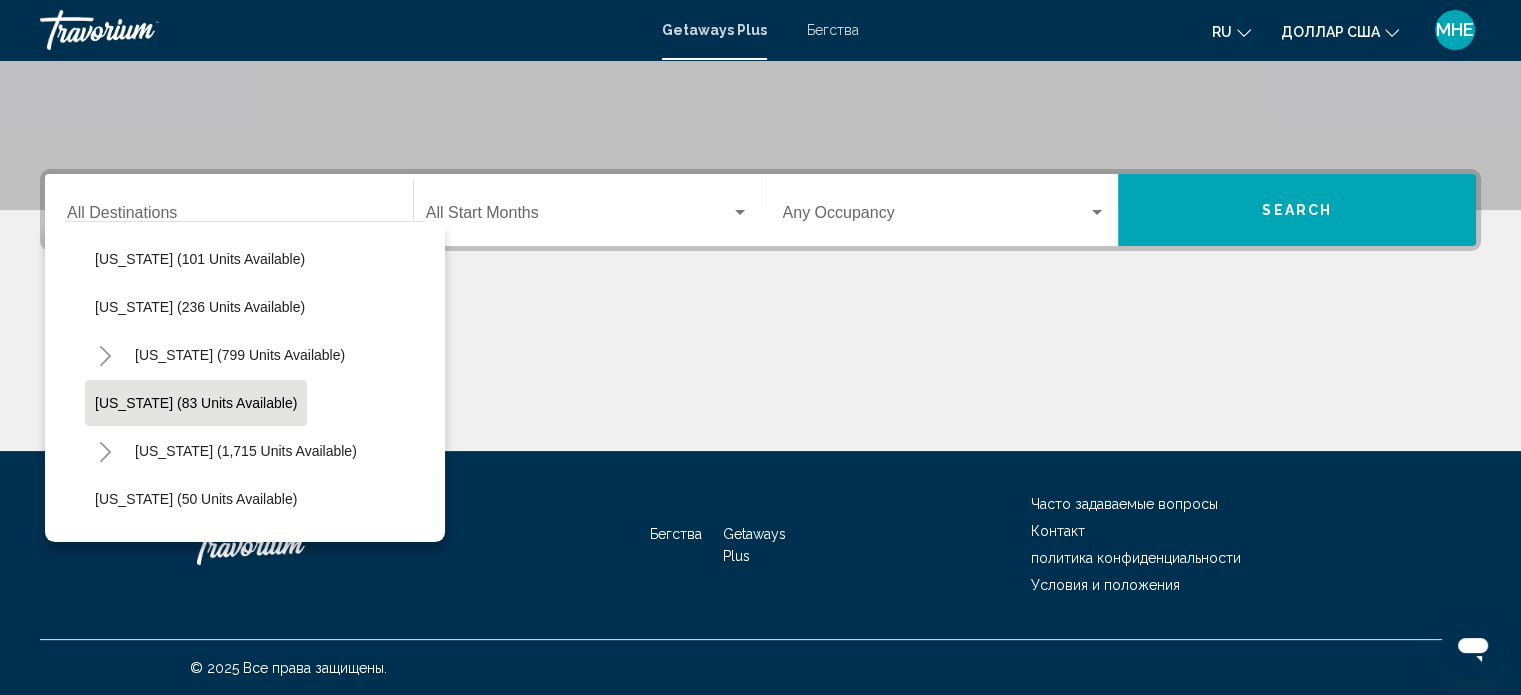 scroll, scrollTop: 1163, scrollLeft: 0, axis: vertical 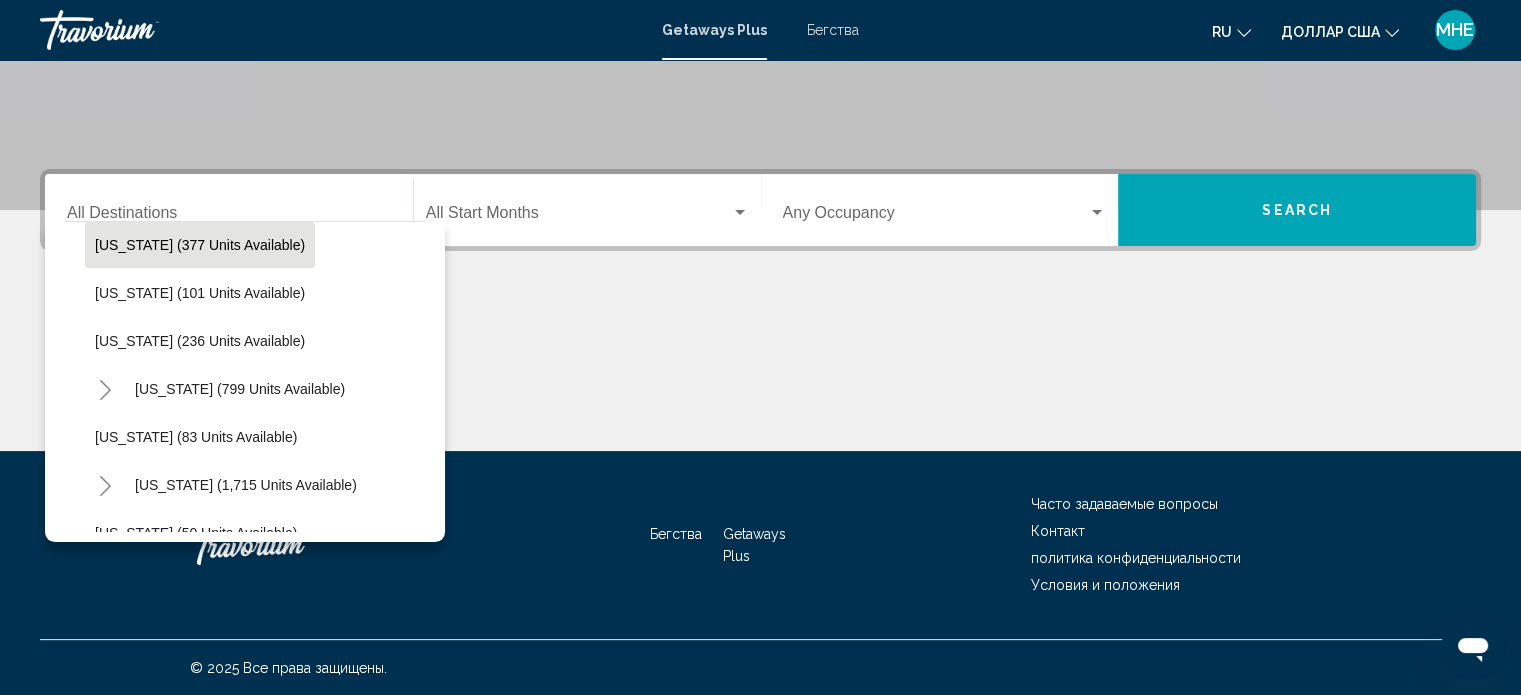 click on "[US_STATE] (377 units available)" 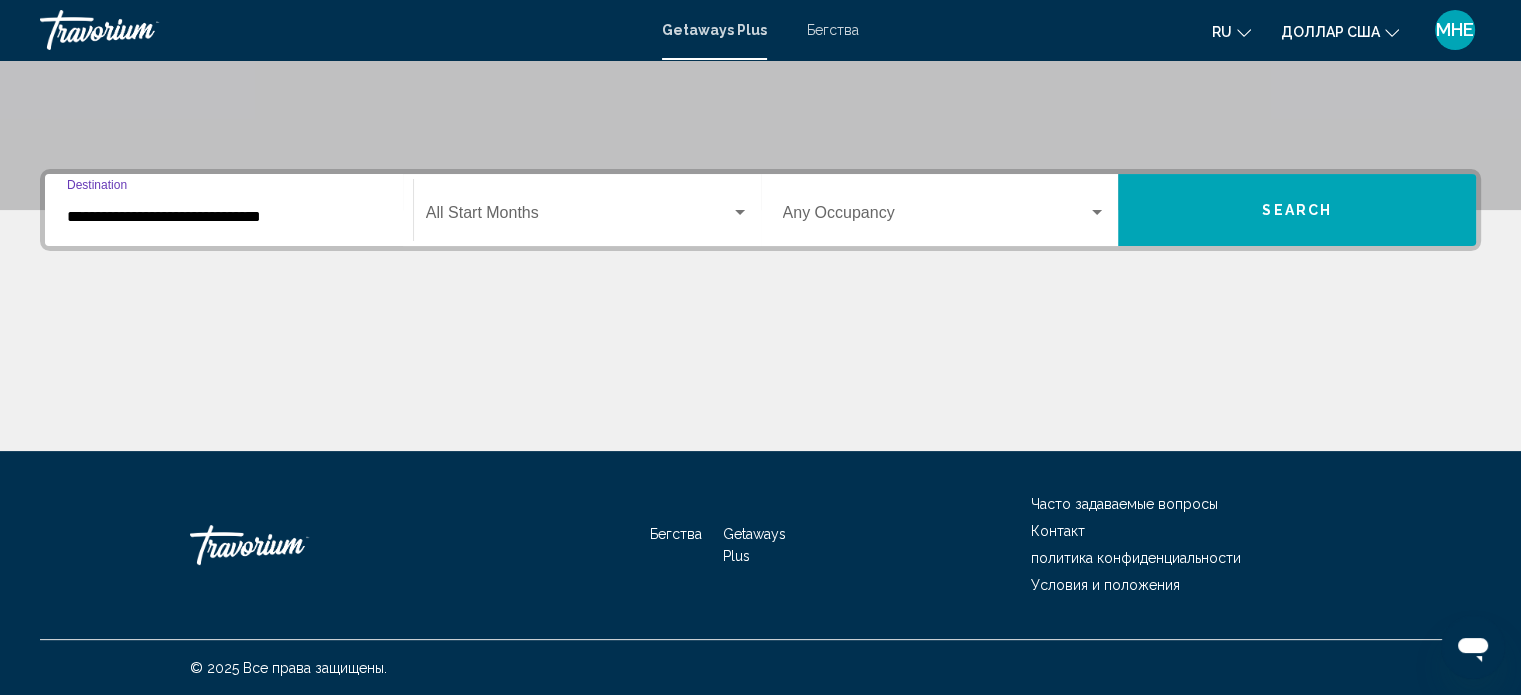 click at bounding box center (740, 213) 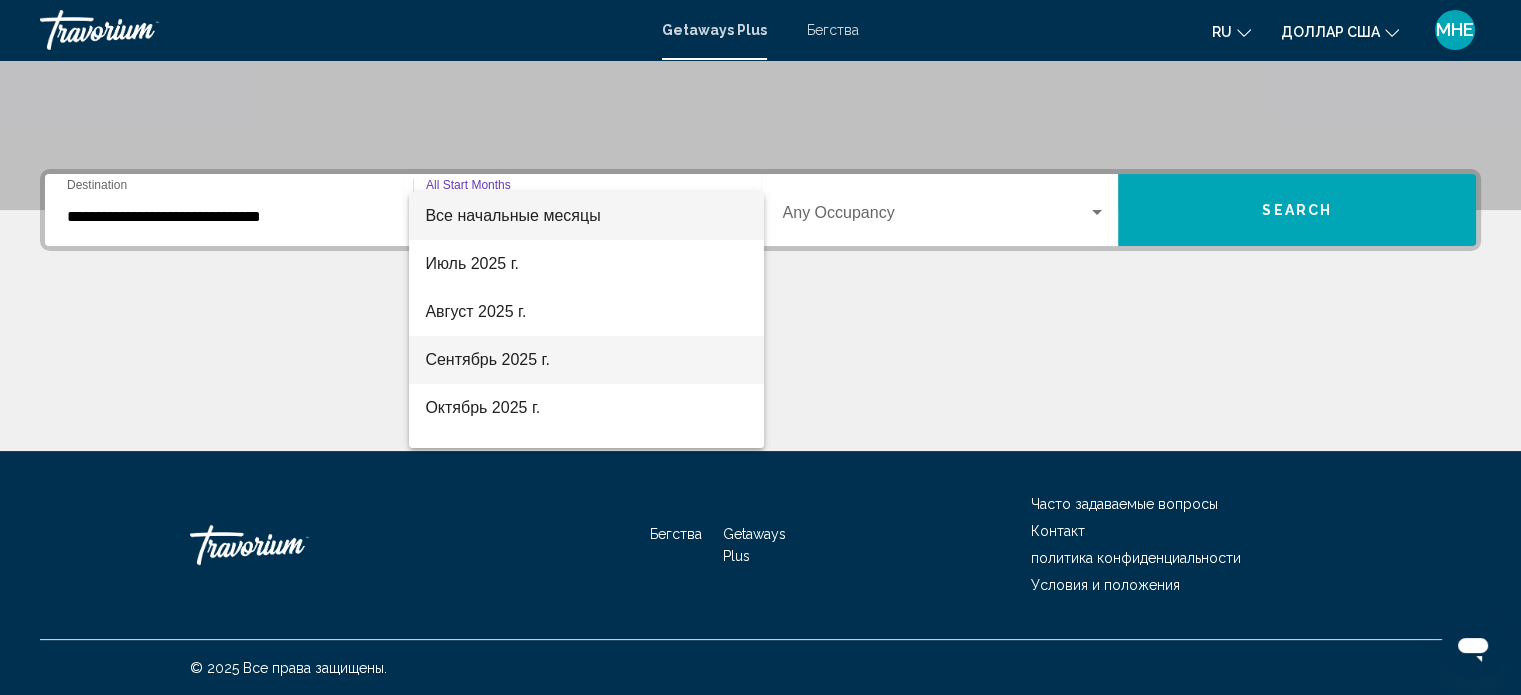 click on "Сентябрь 2025 г." at bounding box center (586, 360) 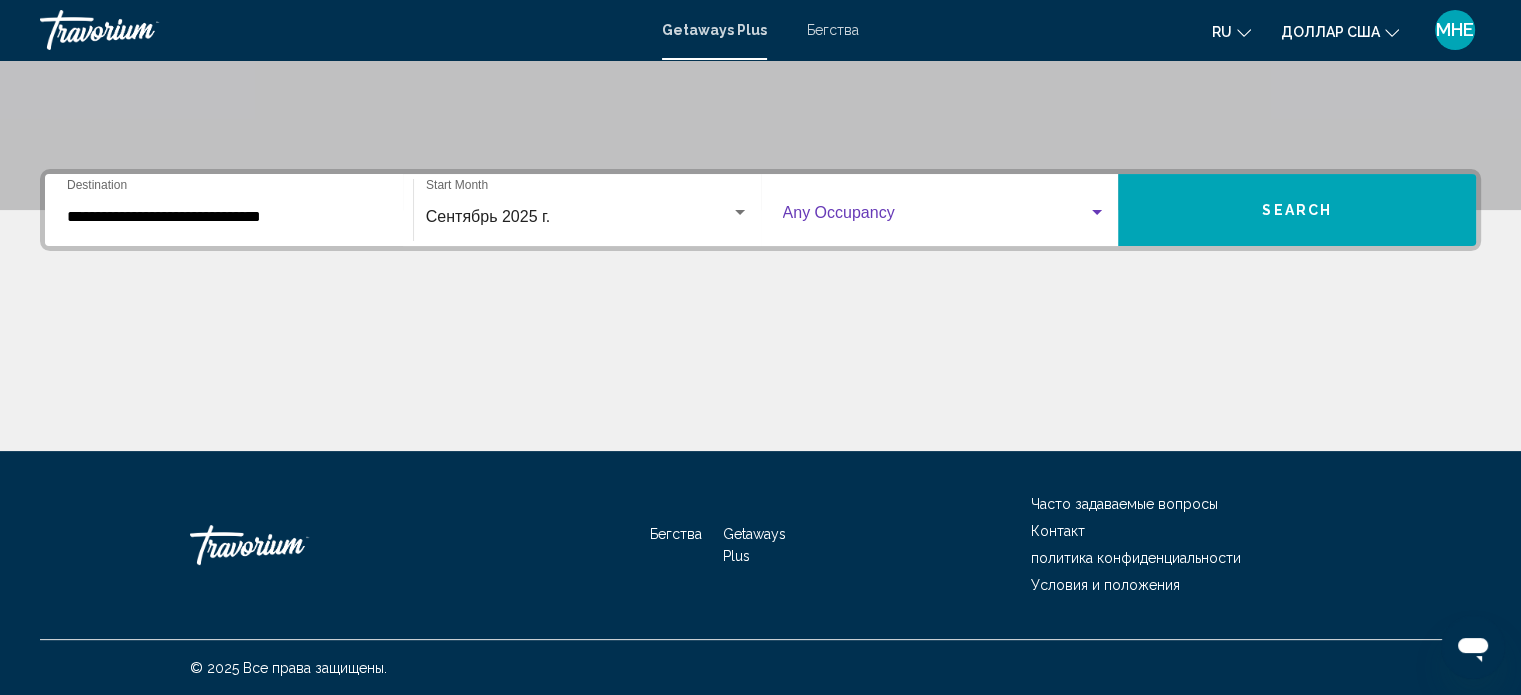 click at bounding box center [1097, 212] 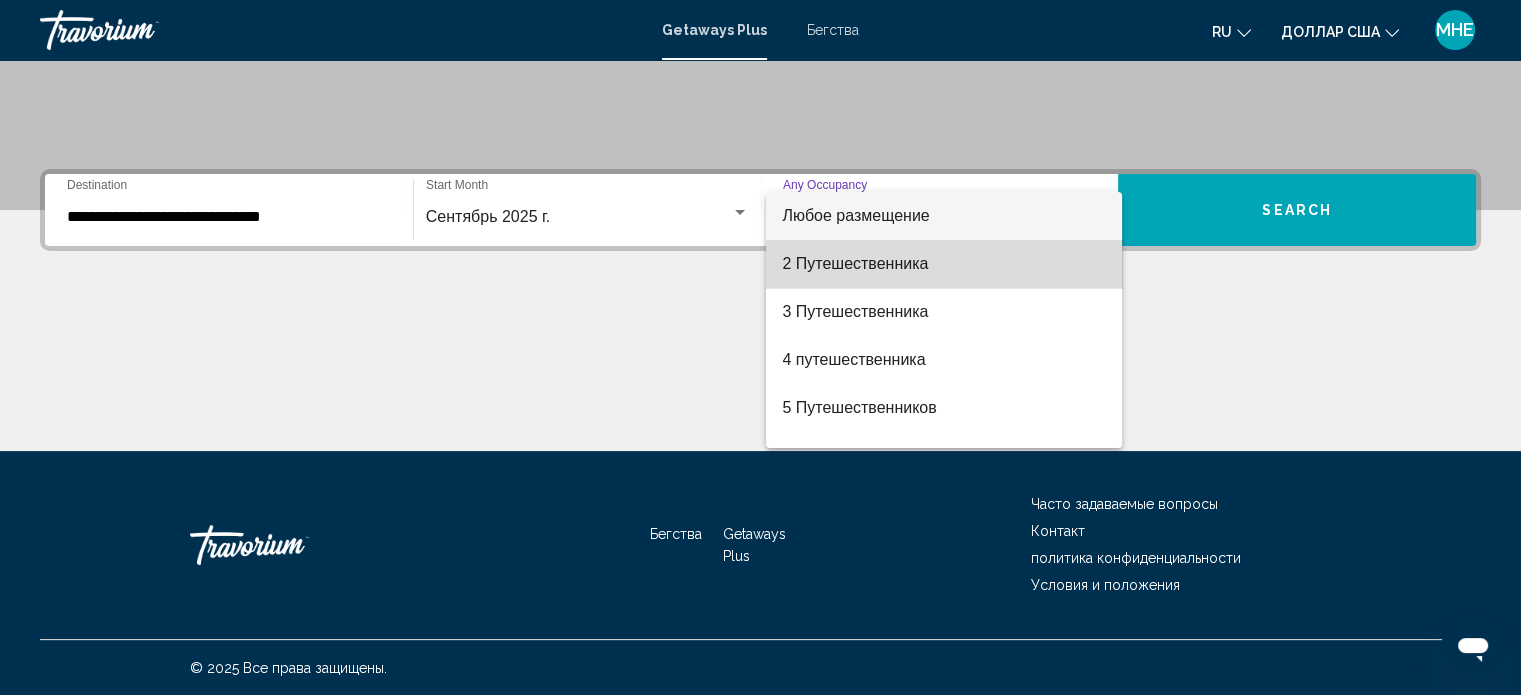 click on "2 Путешественника" at bounding box center (944, 264) 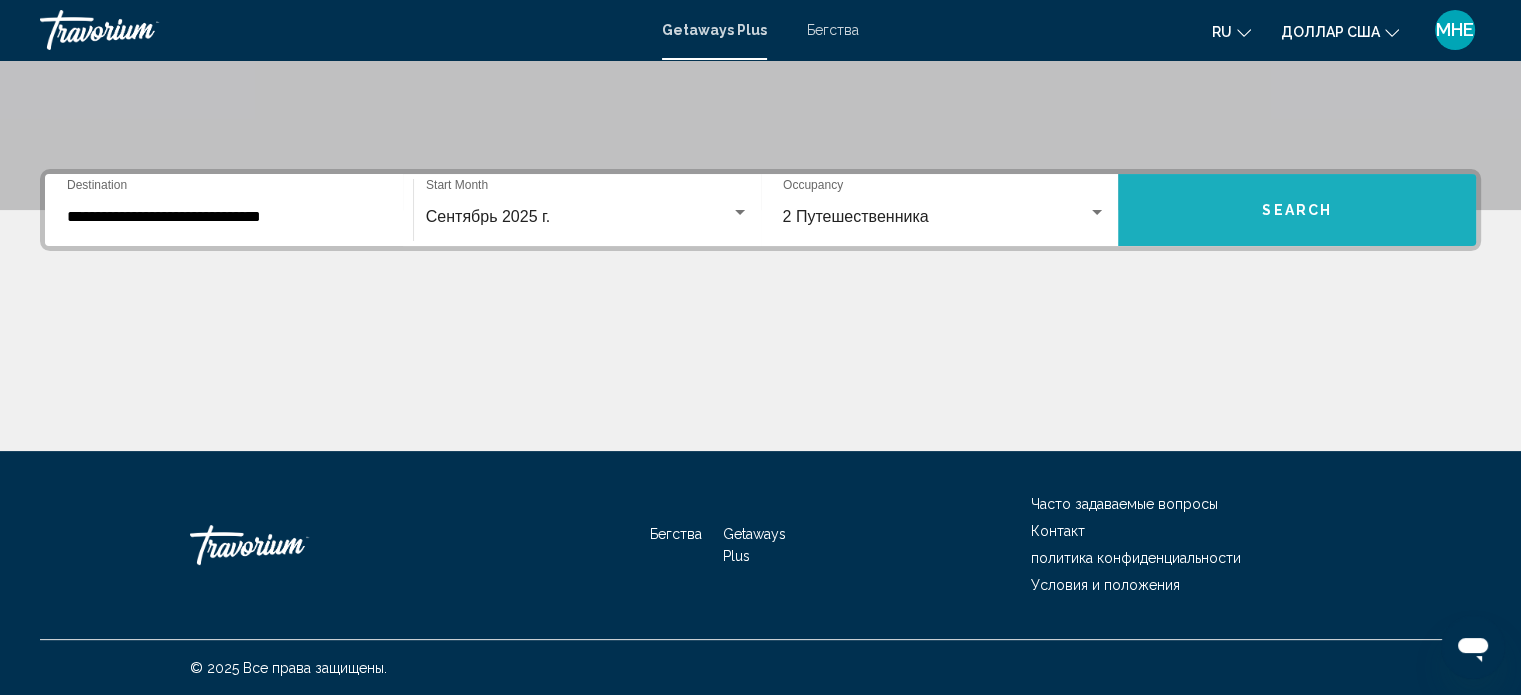 click on "Search" at bounding box center (1297, 210) 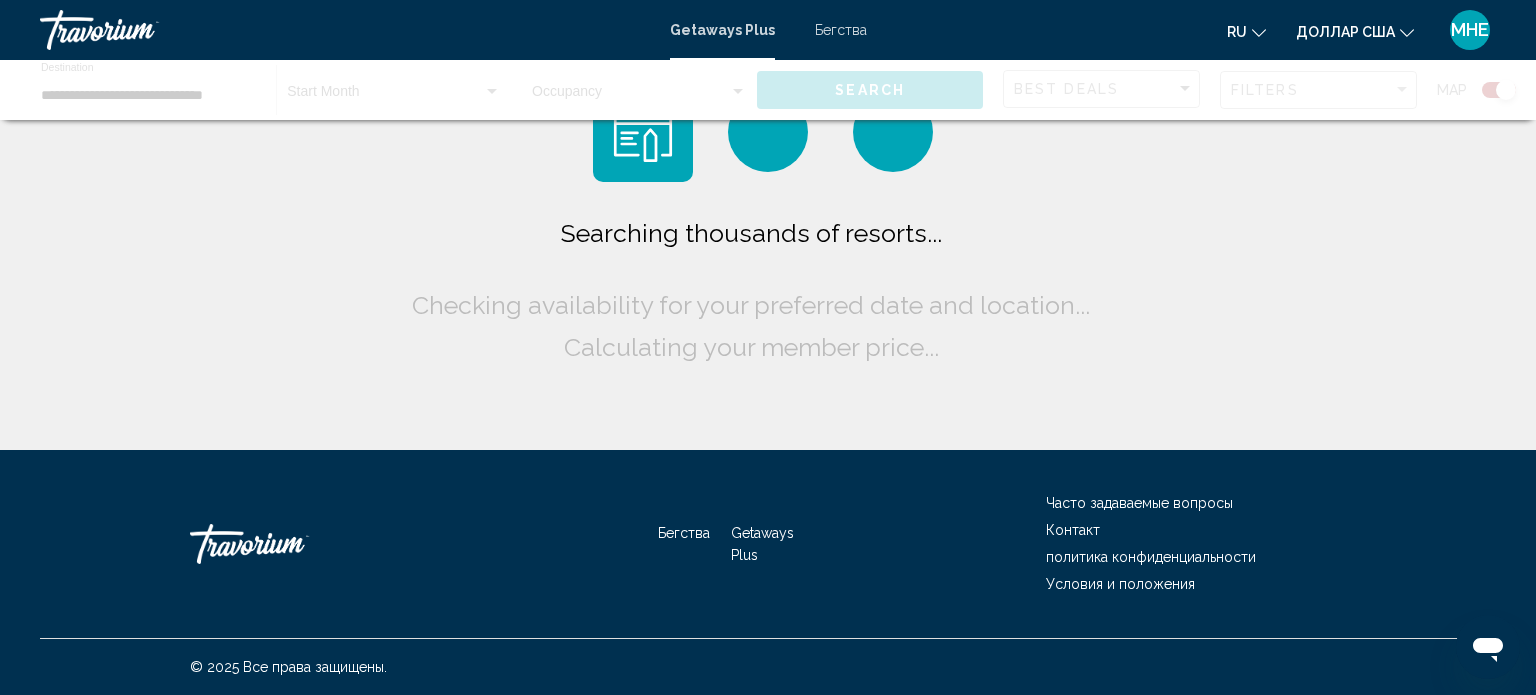 click on "Searching thousands of resorts...
Checking availability for your preferred date and location...
Calculating your member price..." 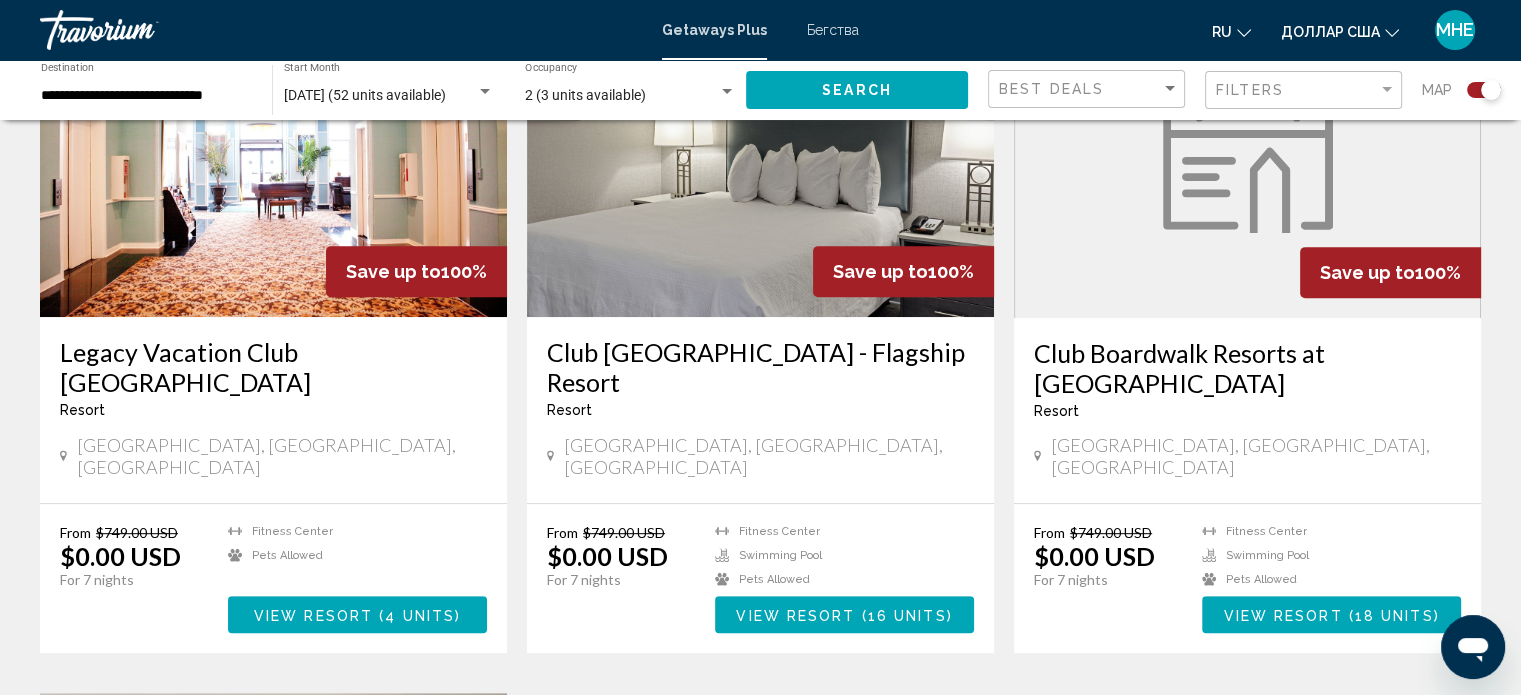 scroll, scrollTop: 800, scrollLeft: 0, axis: vertical 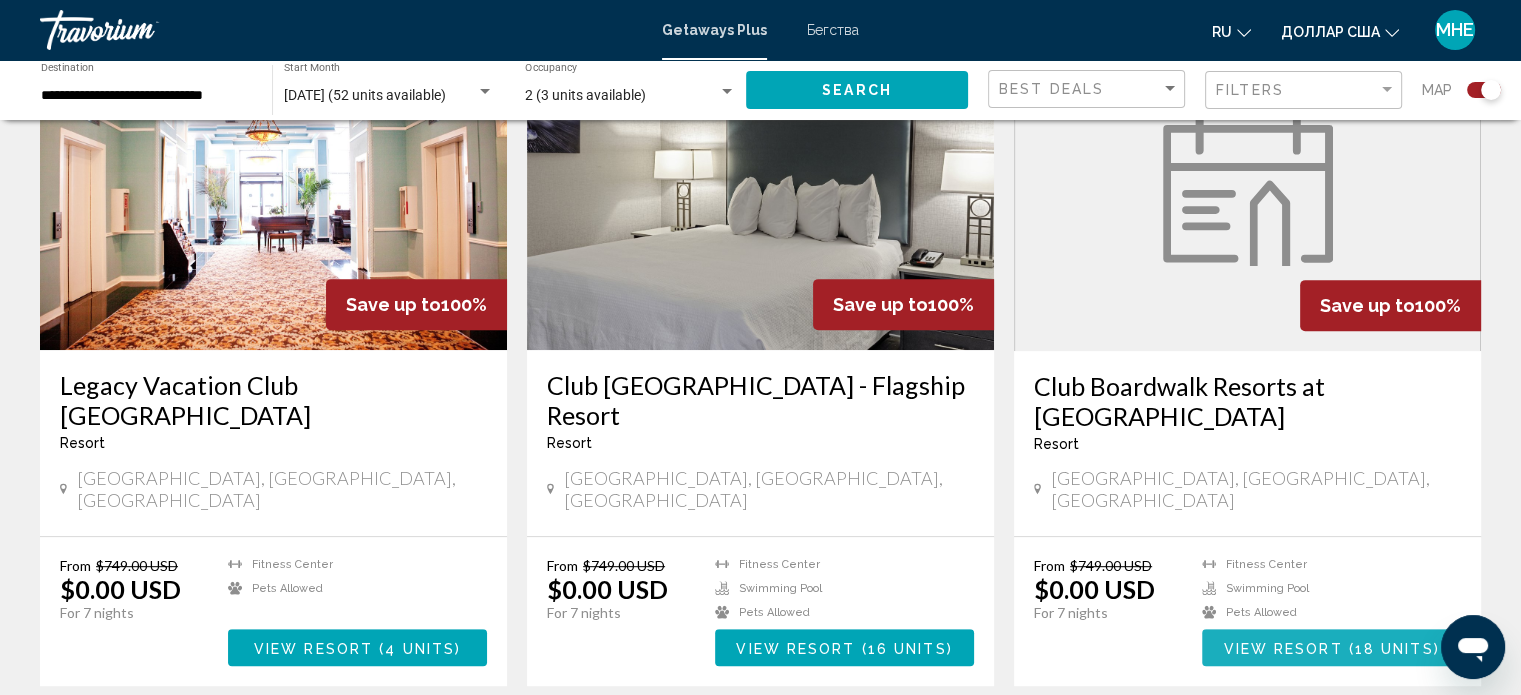 click on "View Resort" at bounding box center (1282, 648) 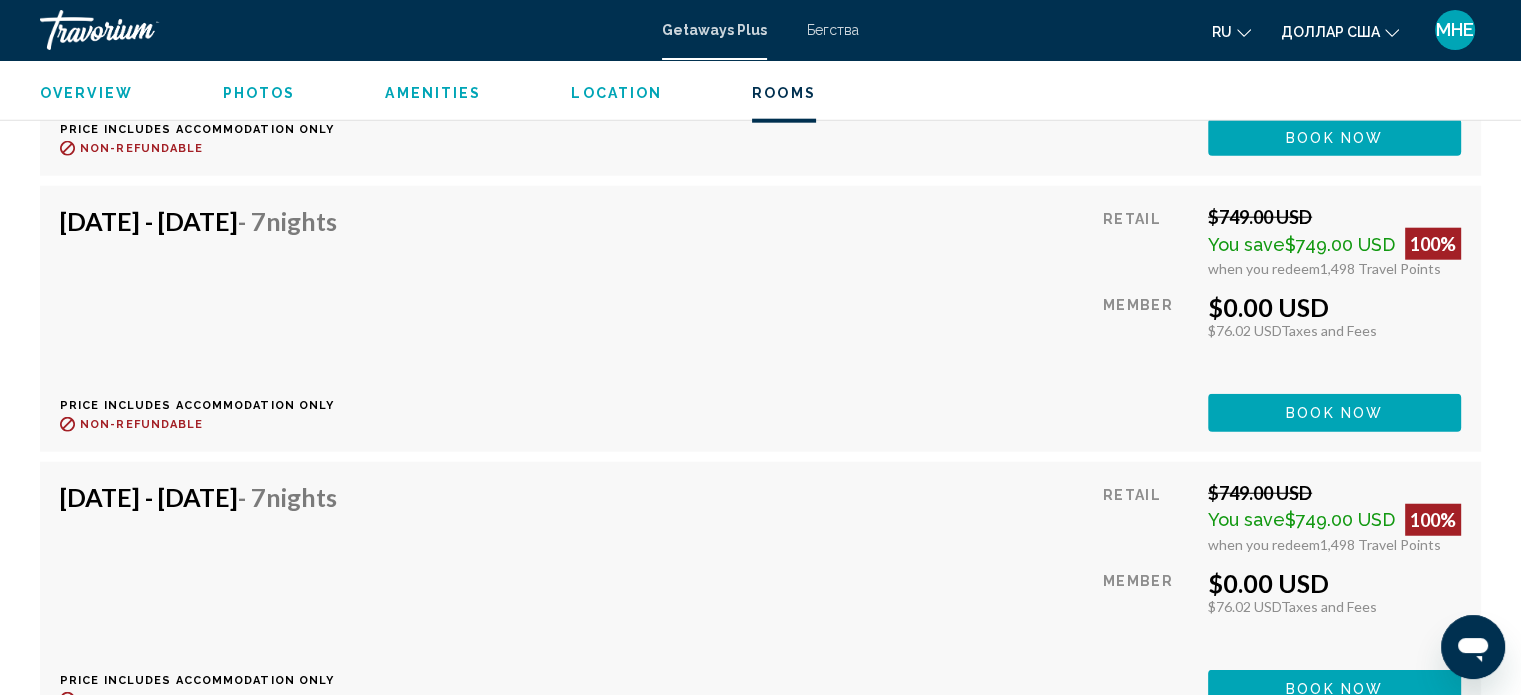 scroll, scrollTop: 5112, scrollLeft: 0, axis: vertical 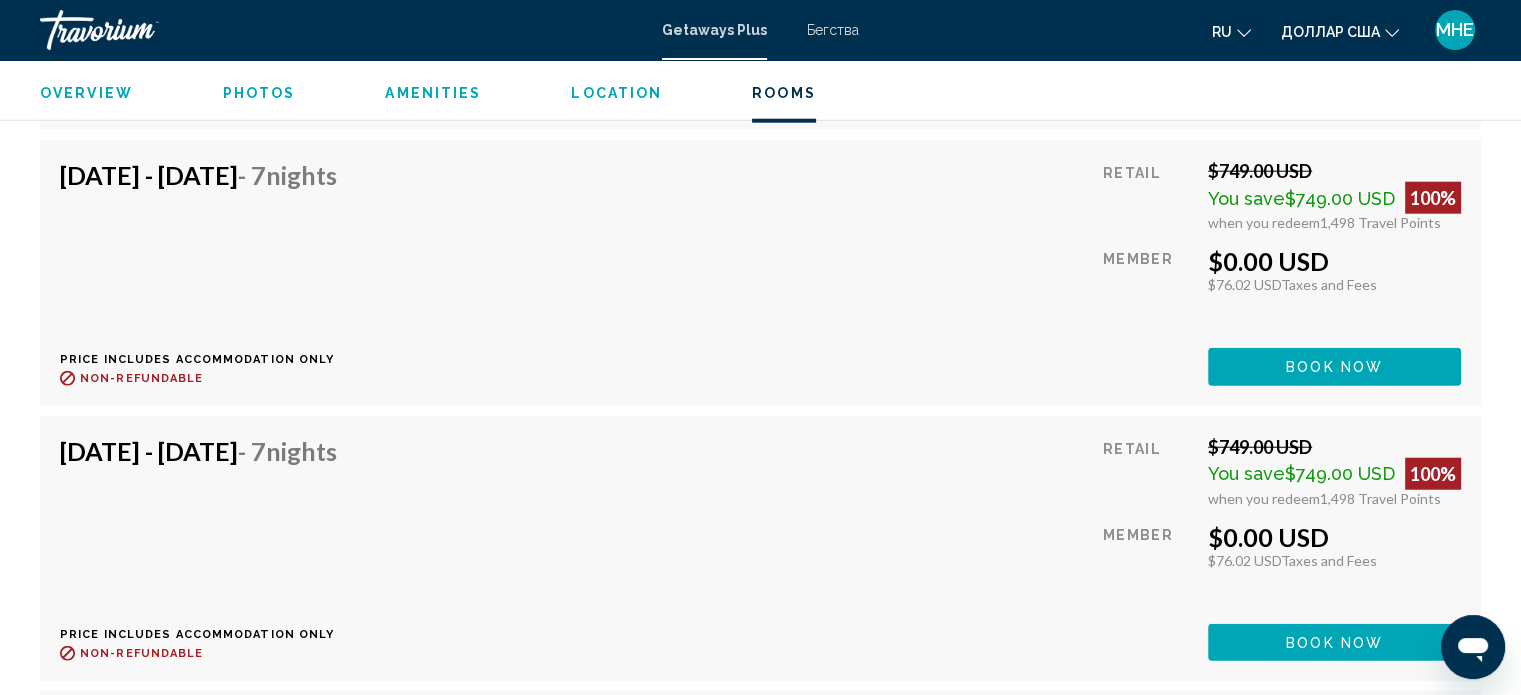 click on "Book now" at bounding box center (1334, -734) 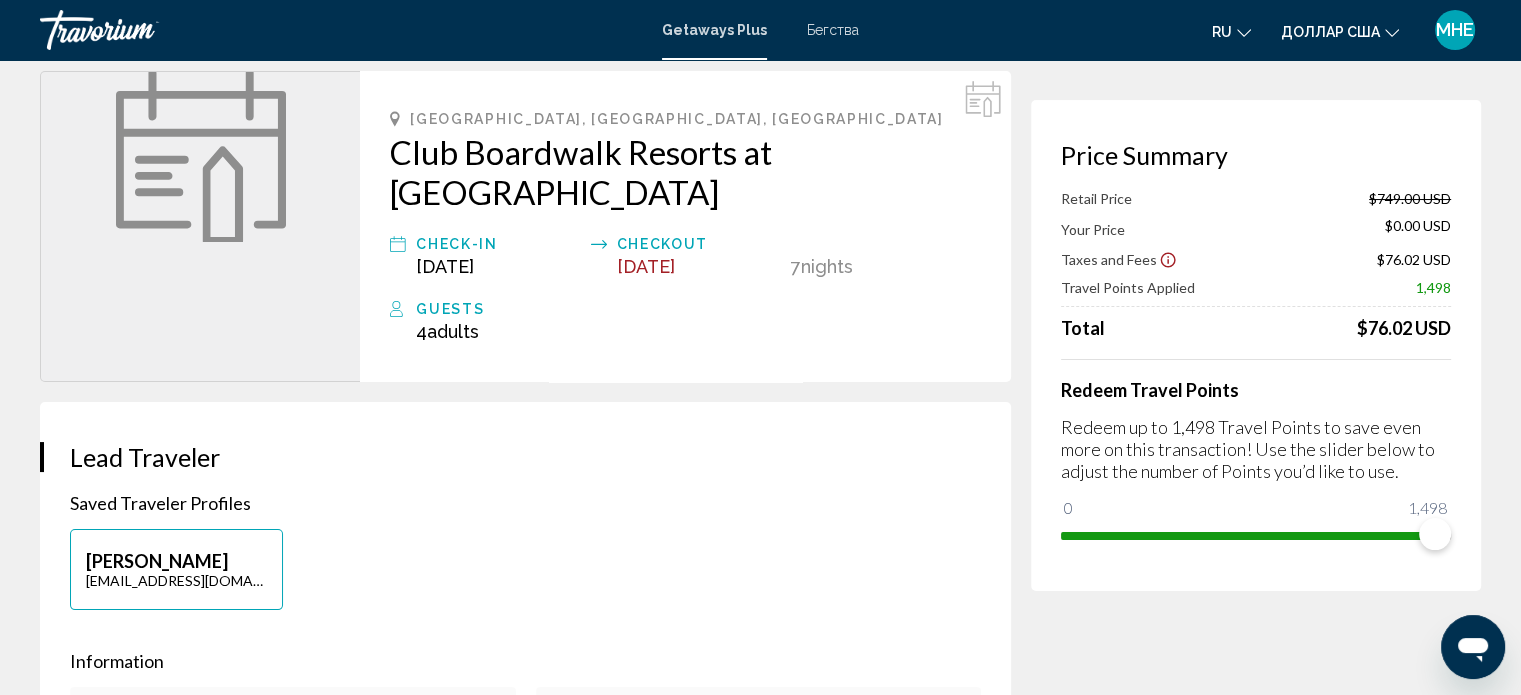 scroll, scrollTop: 100, scrollLeft: 0, axis: vertical 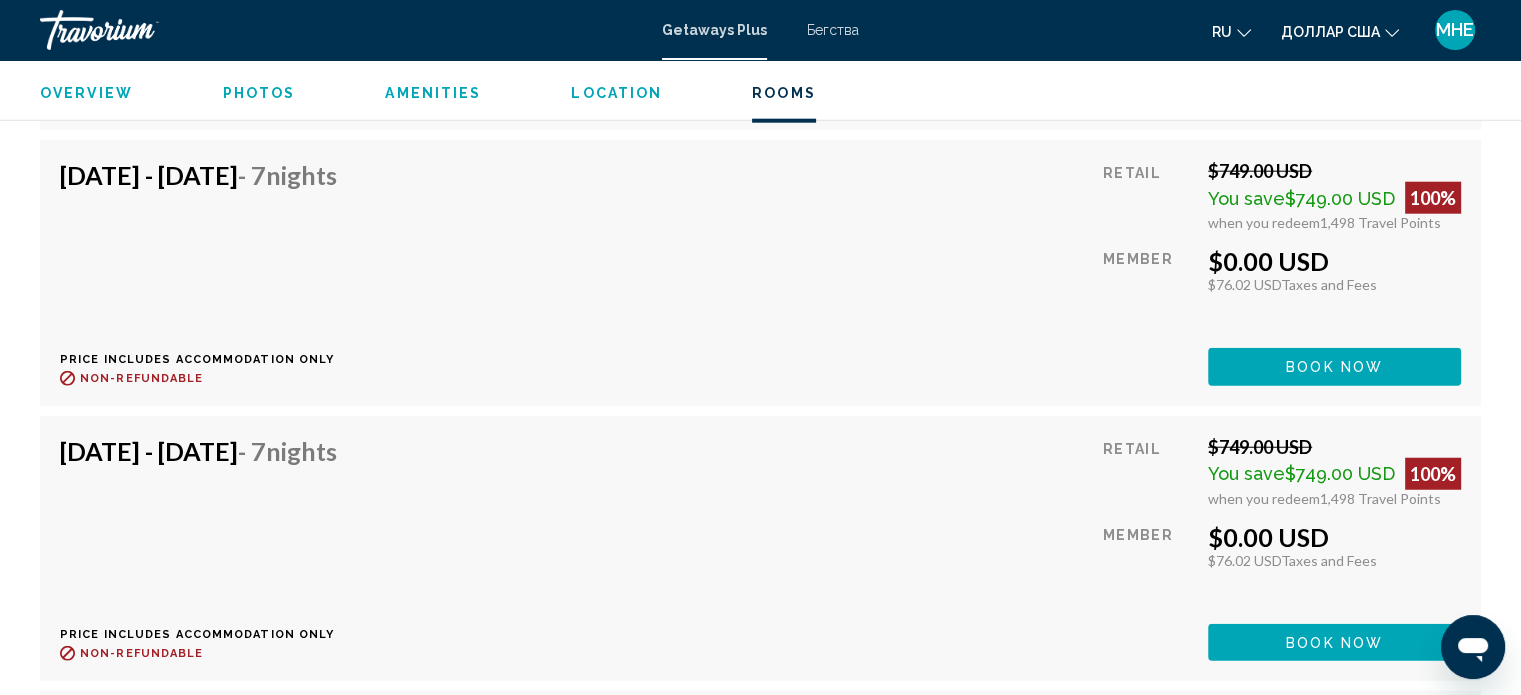 click on "Book now" at bounding box center (1334, -735) 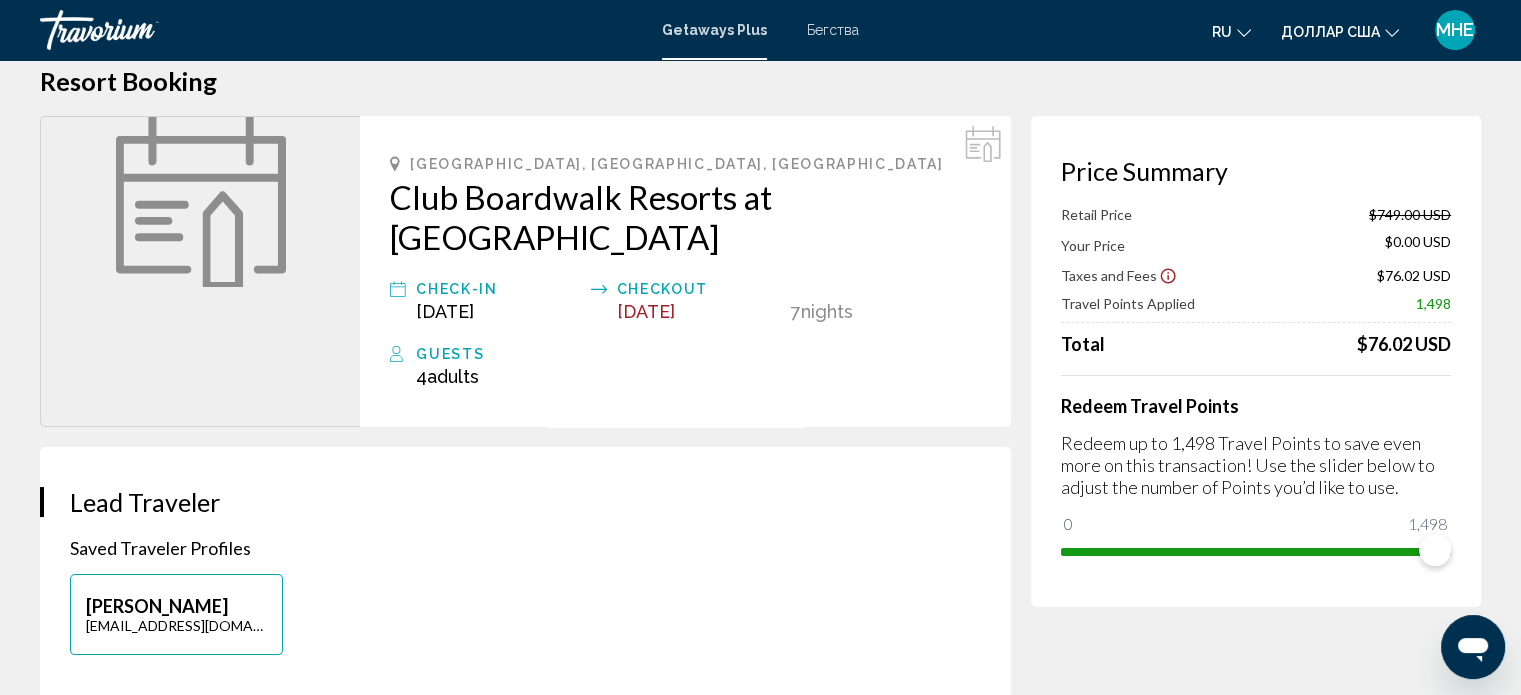 scroll, scrollTop: 0, scrollLeft: 0, axis: both 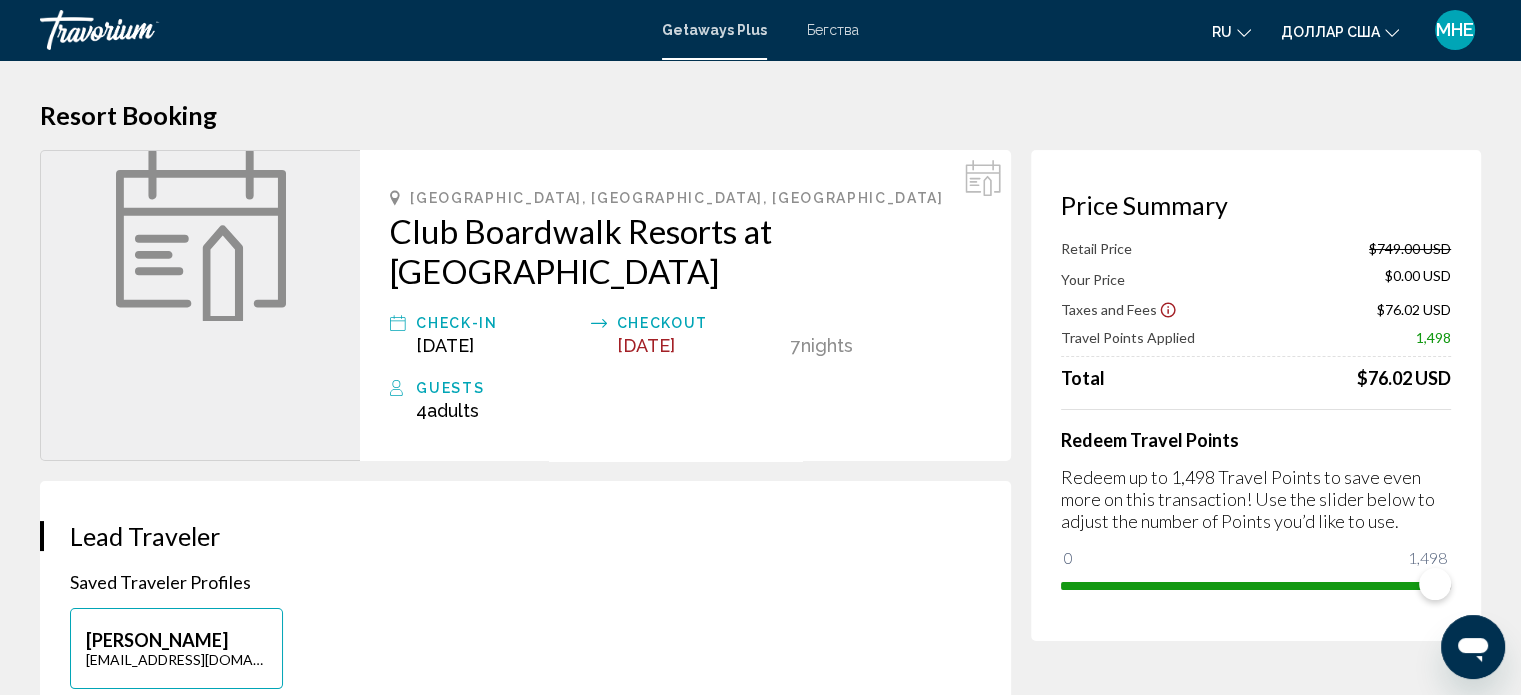 click on "**********" at bounding box center [760, 2498] 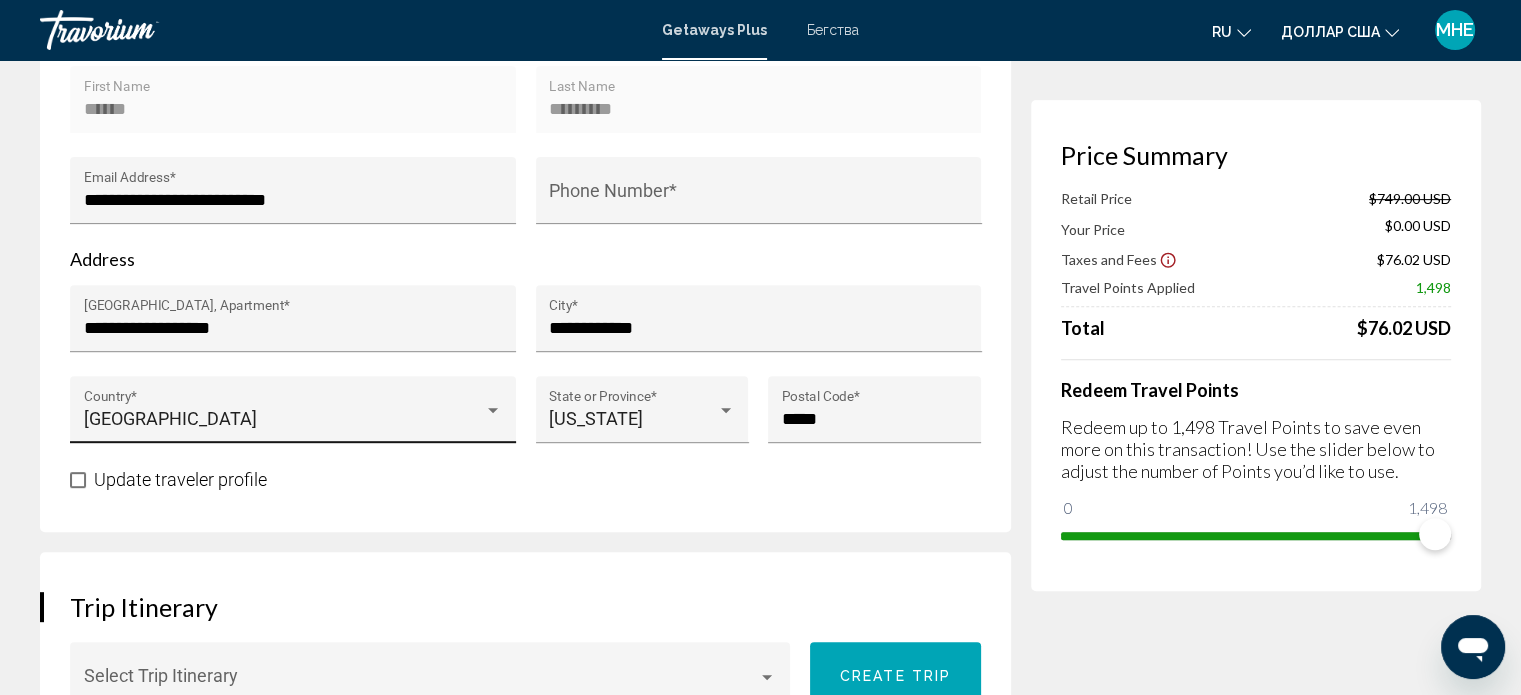 scroll, scrollTop: 0, scrollLeft: 0, axis: both 